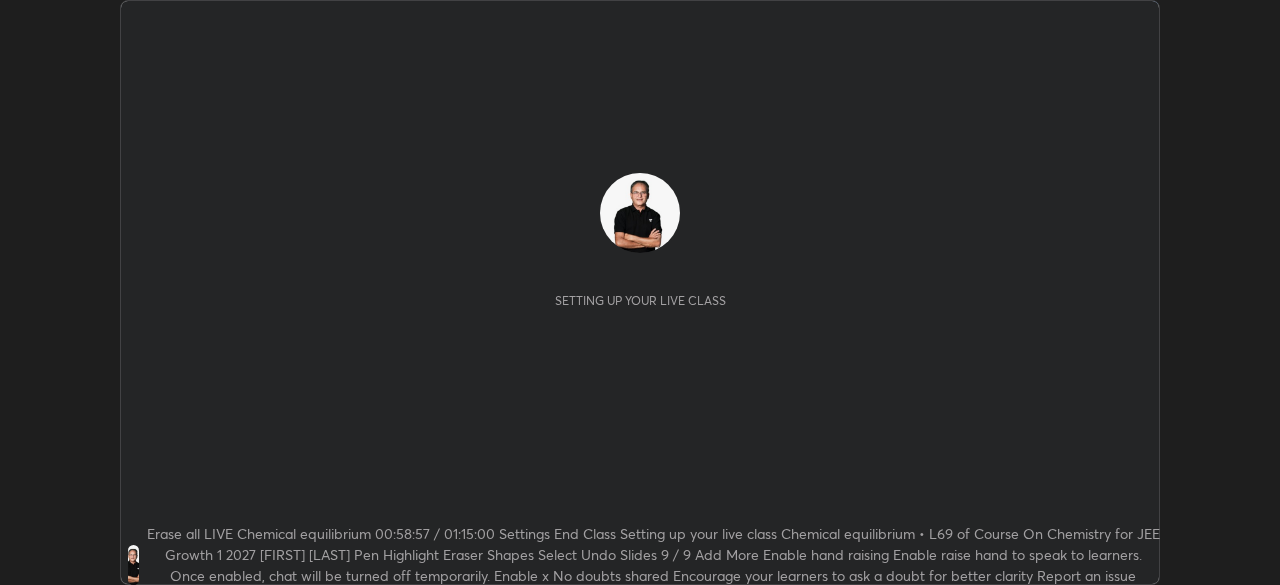 scroll, scrollTop: 0, scrollLeft: 0, axis: both 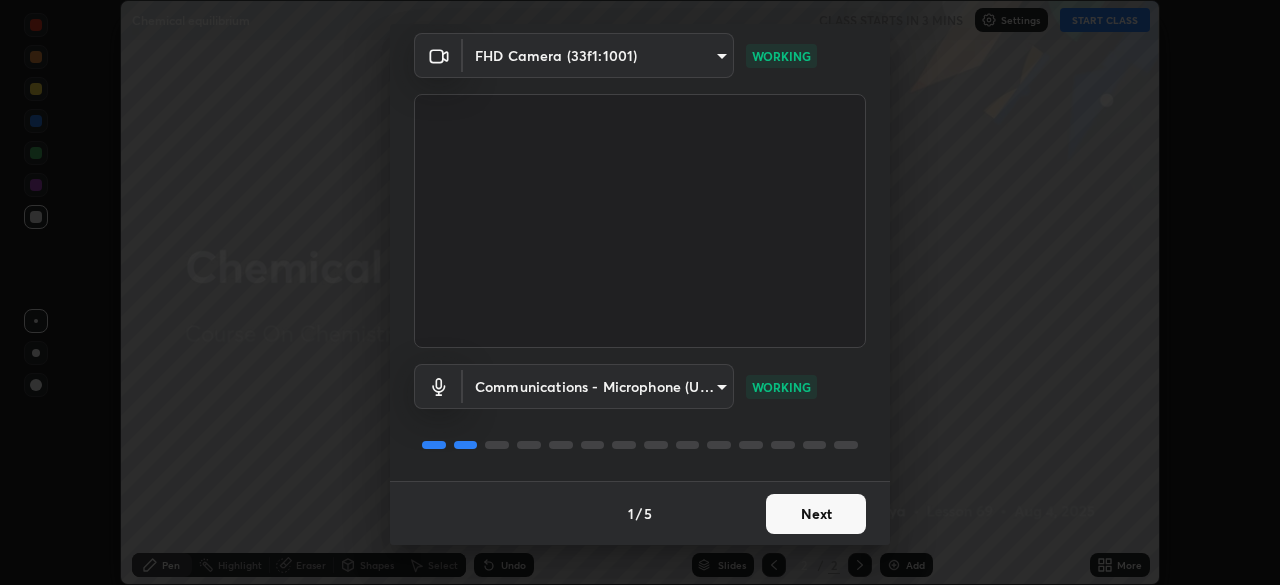 click on "Next" at bounding box center [816, 514] 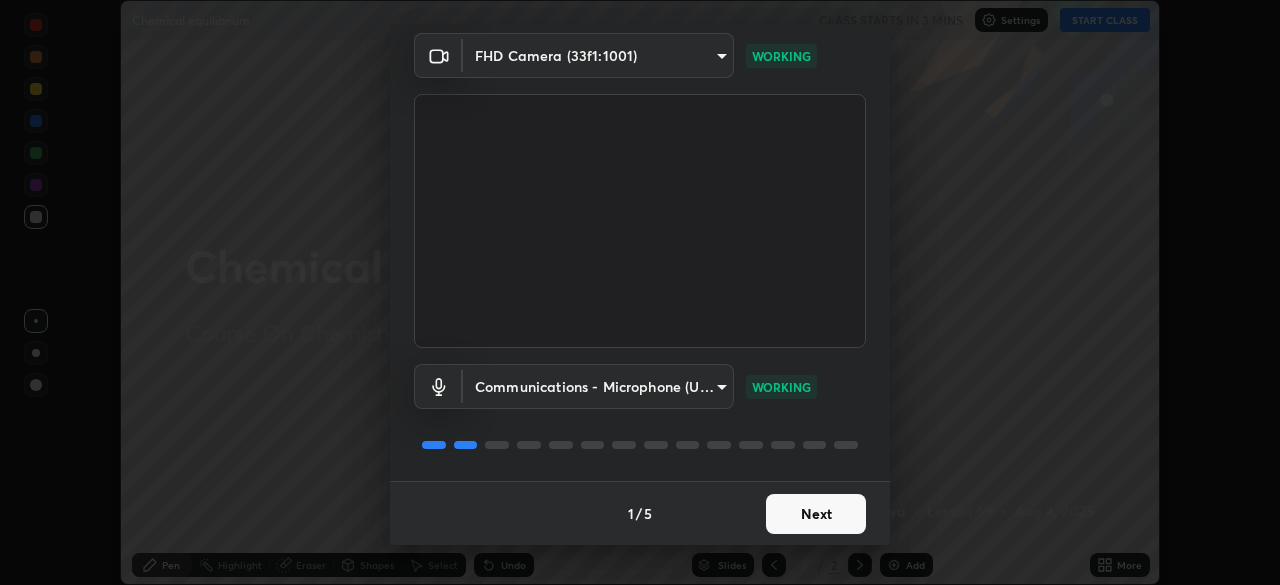 scroll, scrollTop: 0, scrollLeft: 0, axis: both 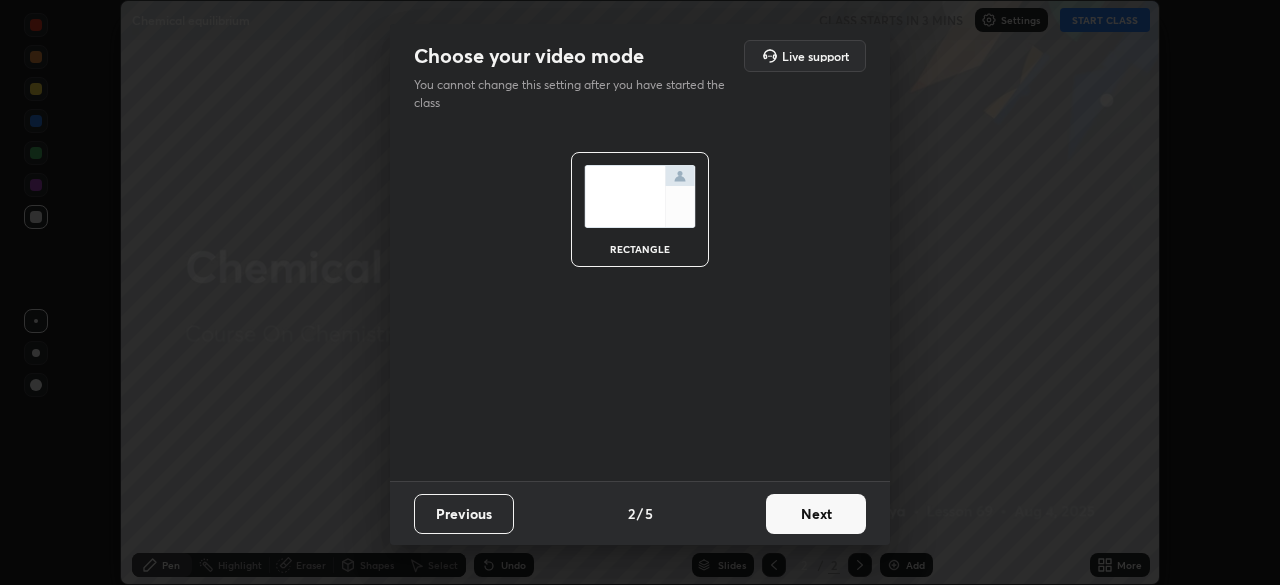 click on "Next" at bounding box center [816, 514] 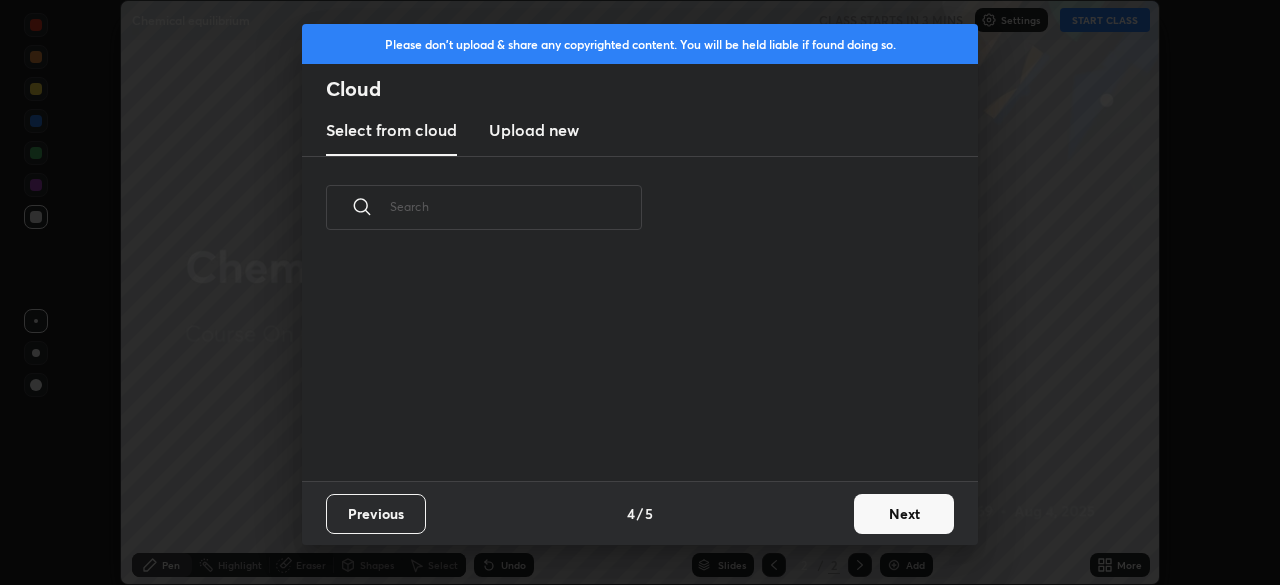 click on "Next" at bounding box center [904, 514] 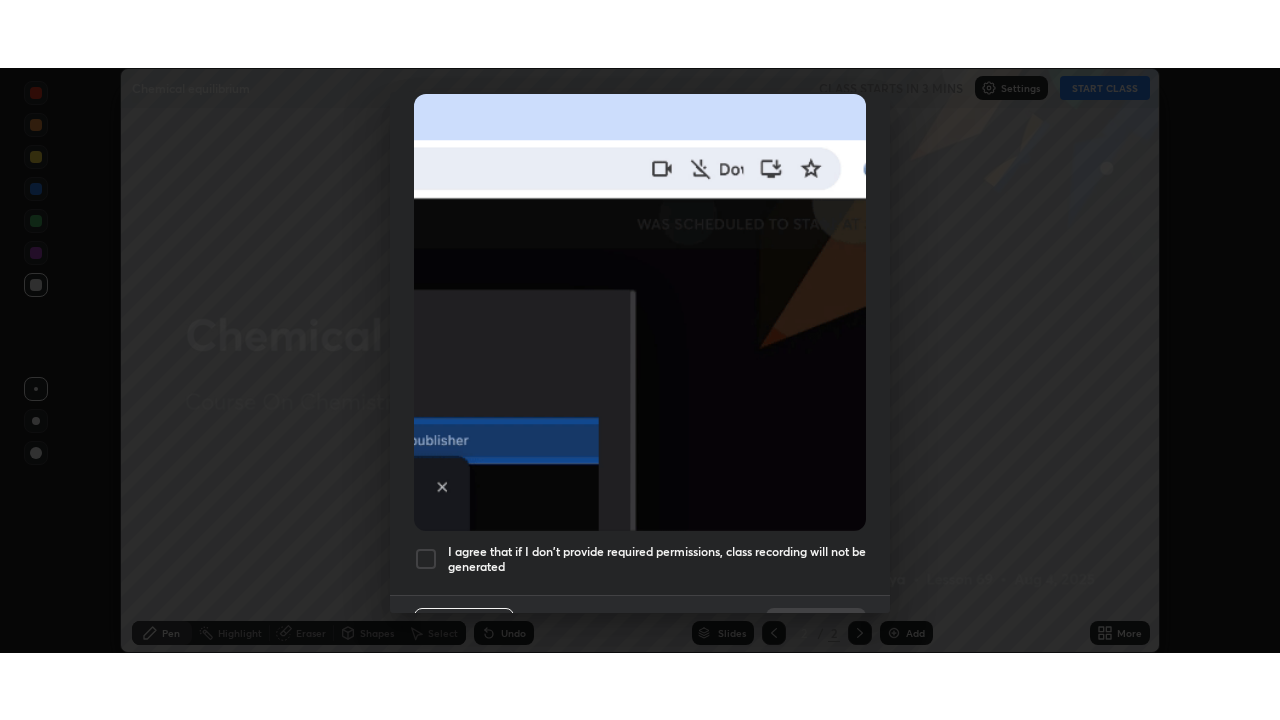 scroll, scrollTop: 479, scrollLeft: 0, axis: vertical 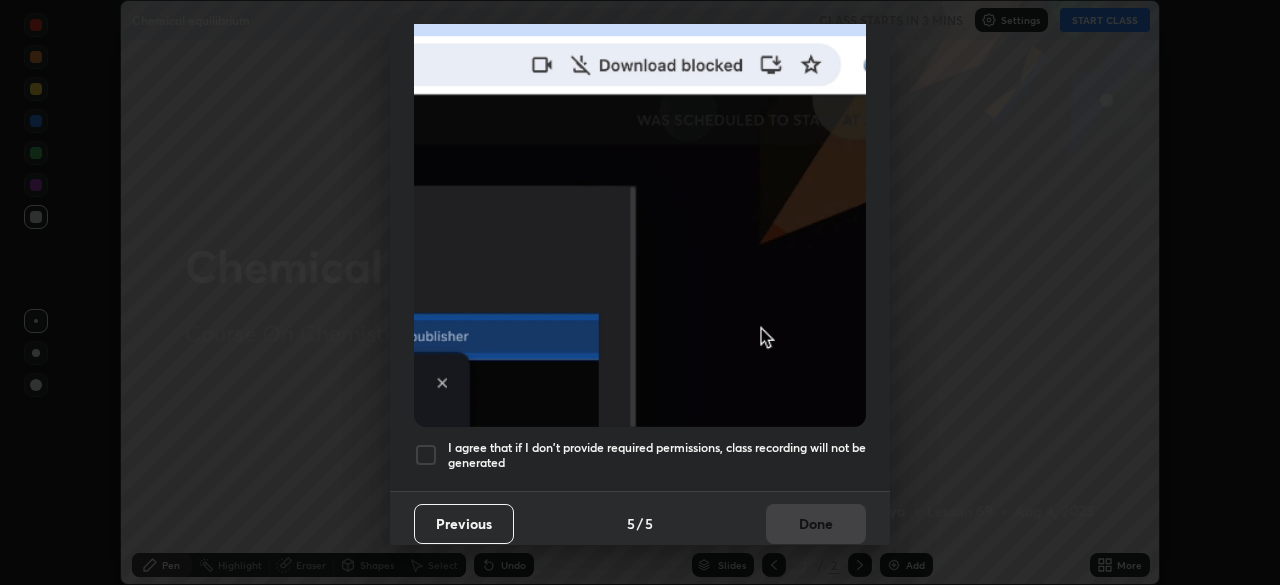 click at bounding box center (426, 455) 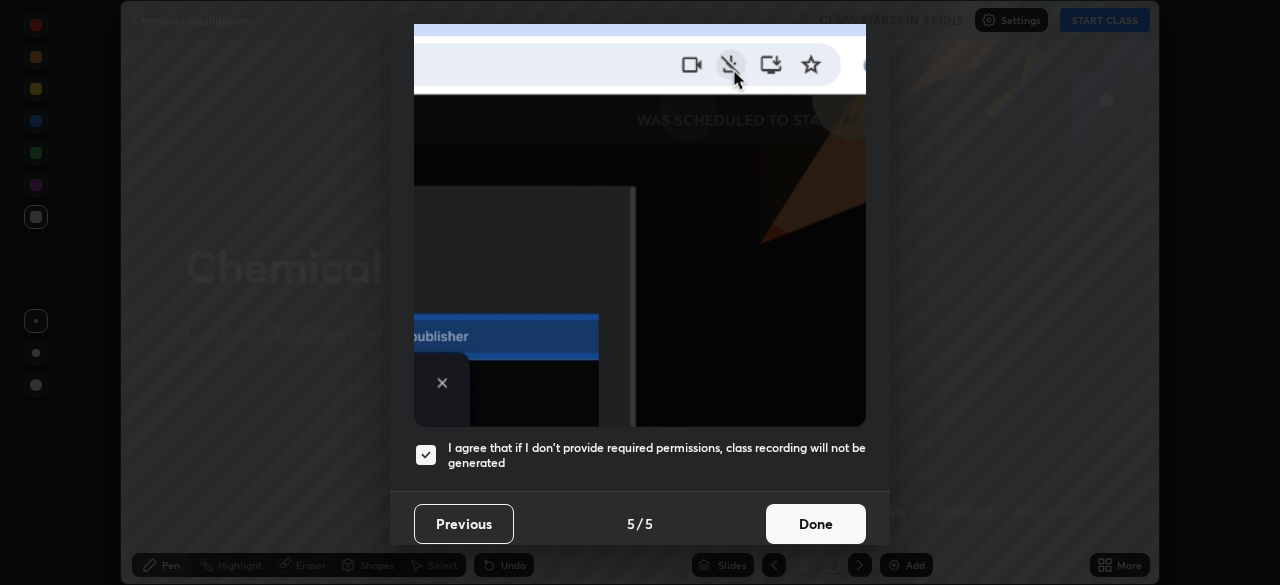 click on "Done" at bounding box center (816, 524) 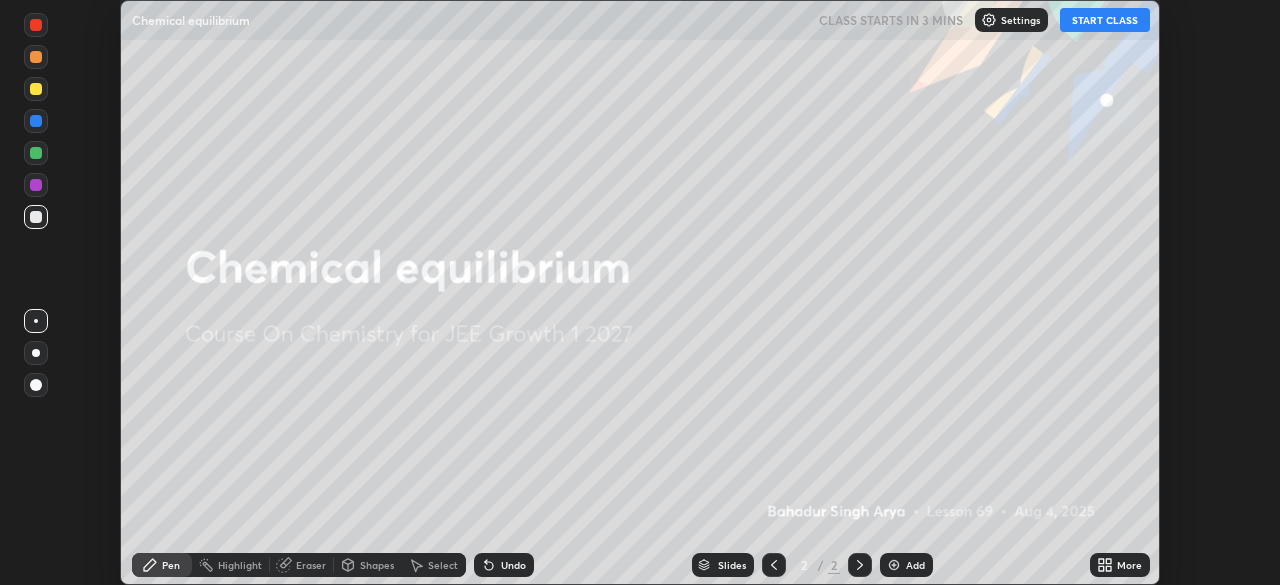 click on "Add" at bounding box center [906, 565] 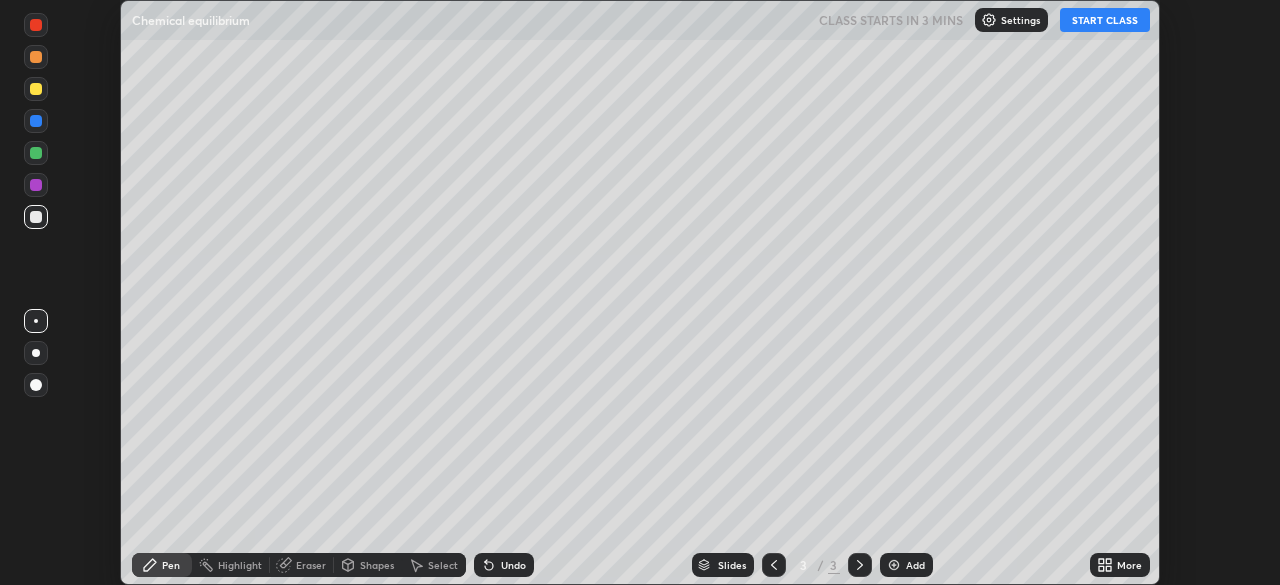 click 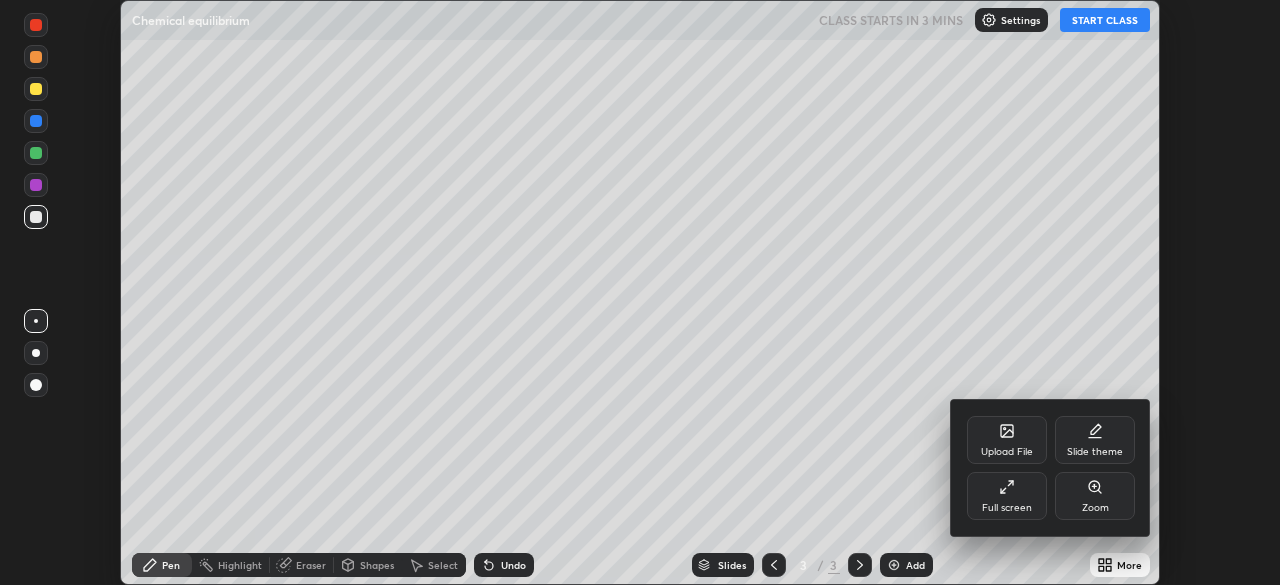 click 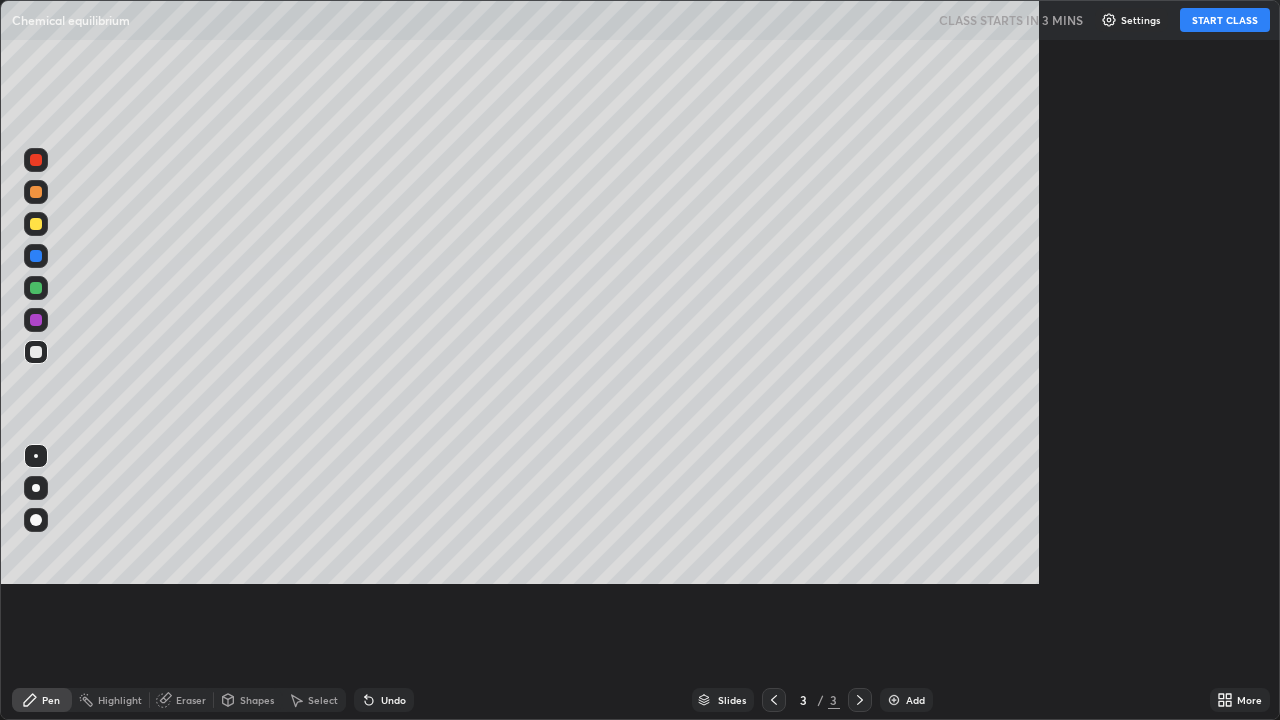 scroll, scrollTop: 99280, scrollLeft: 98720, axis: both 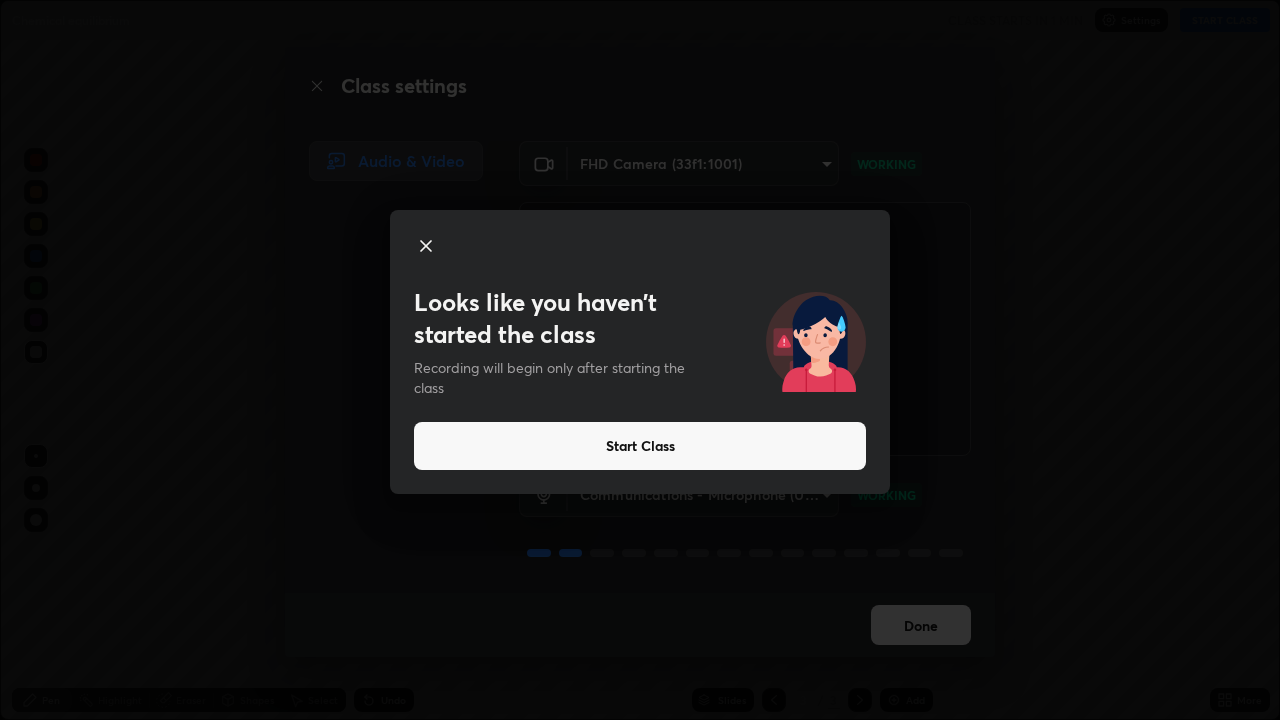 click 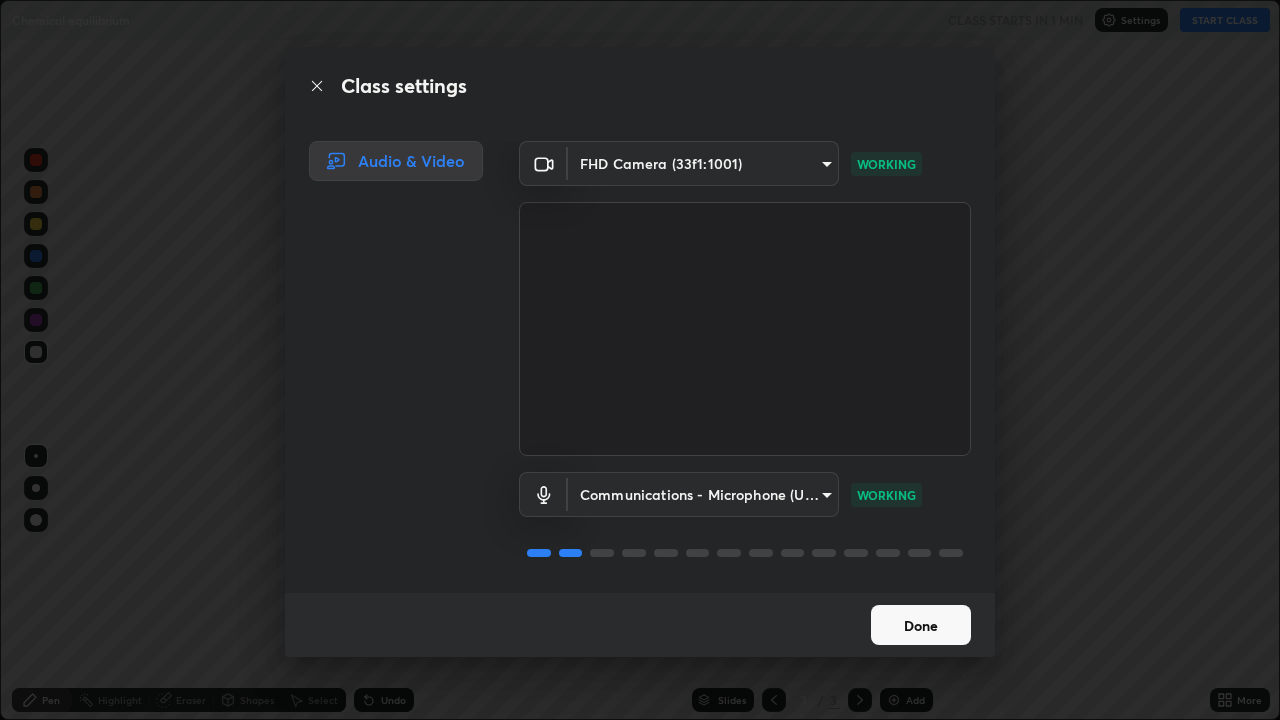 click 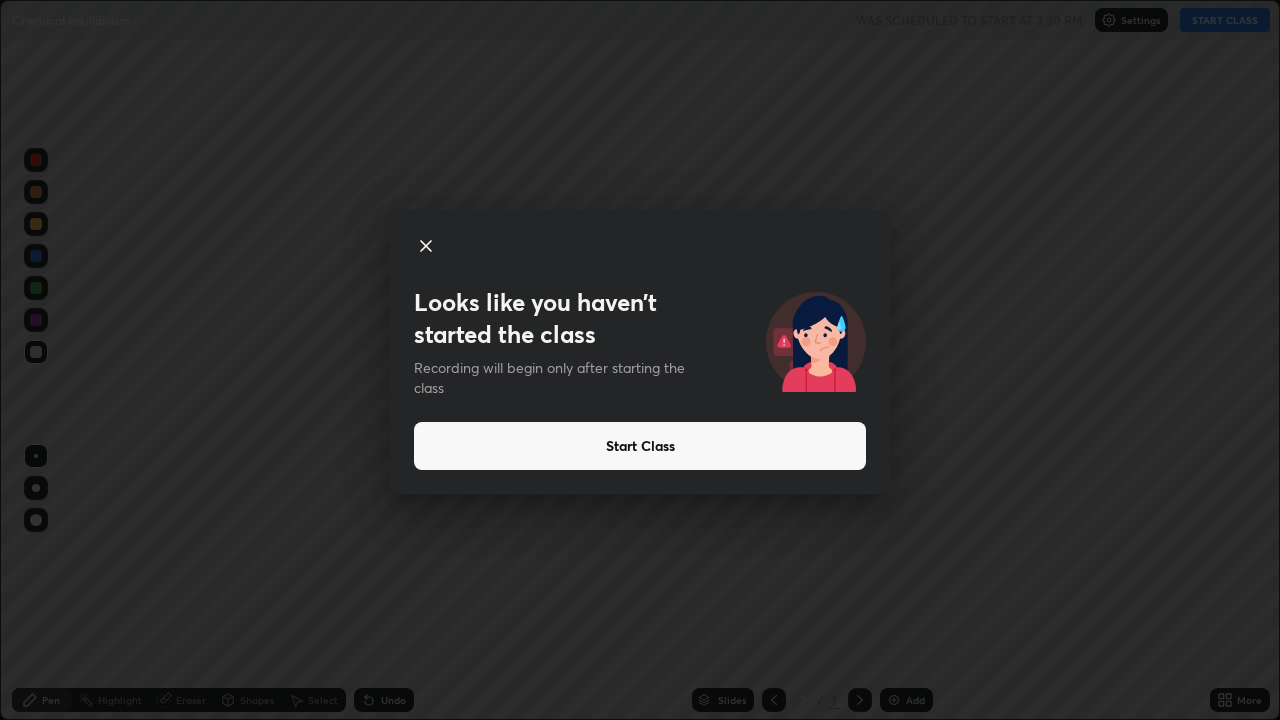 click on "Start Class" at bounding box center (640, 446) 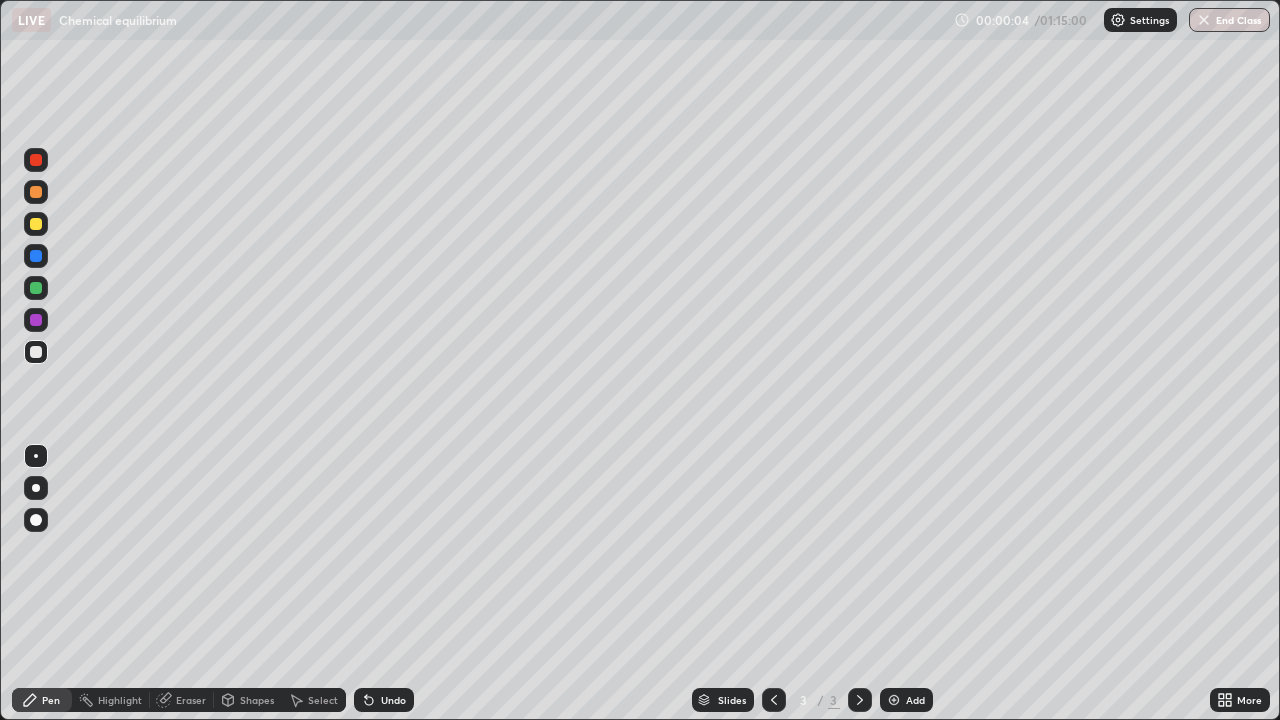 click at bounding box center (36, 488) 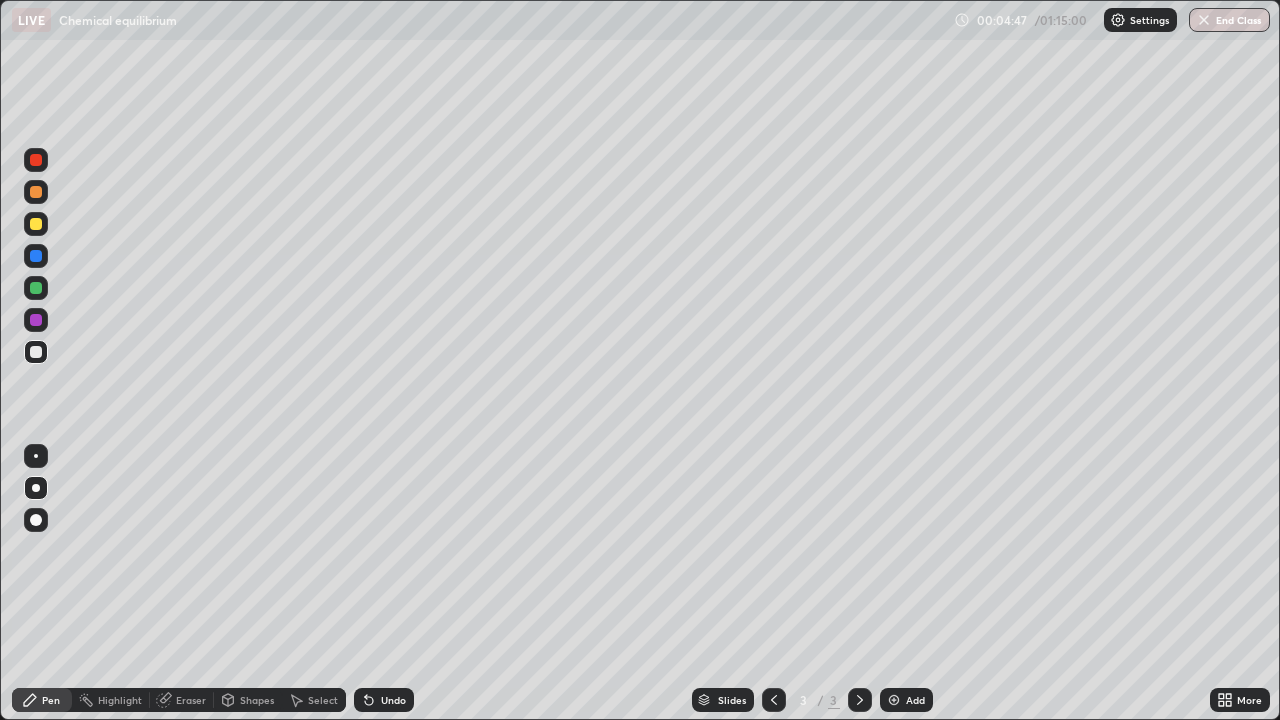 click on "Eraser" at bounding box center (191, 700) 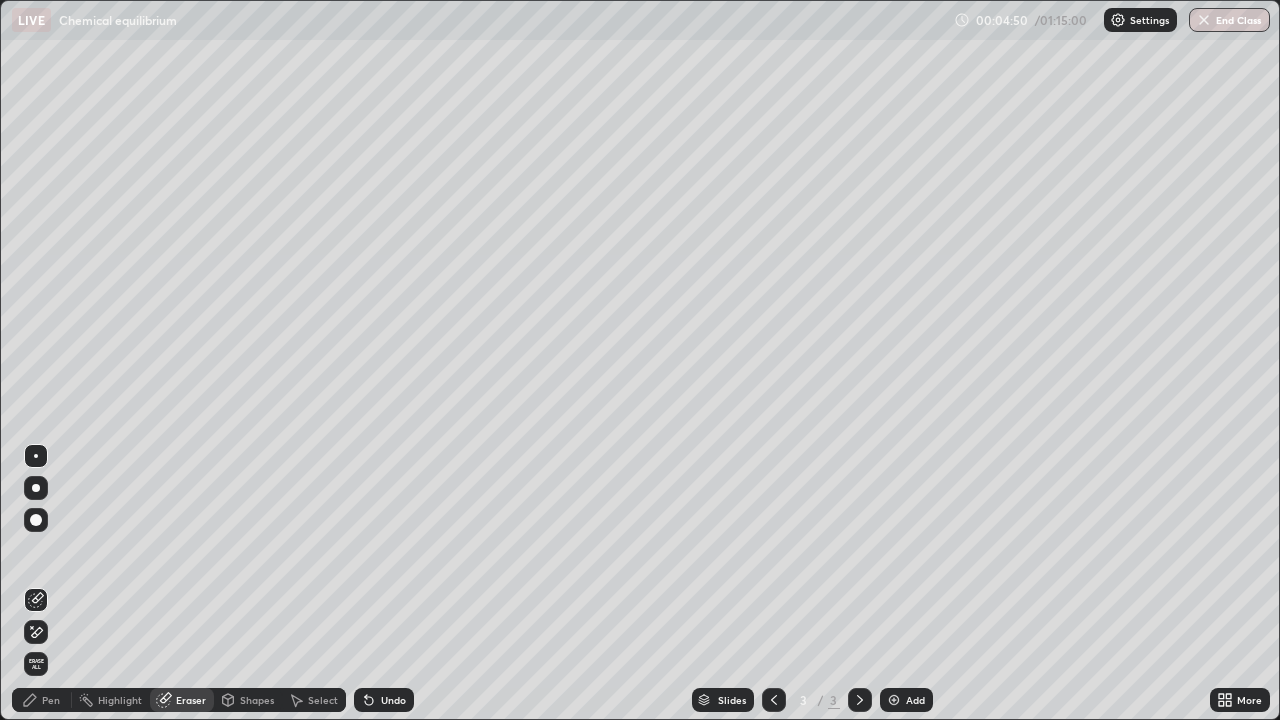 click on "Pen" at bounding box center [51, 700] 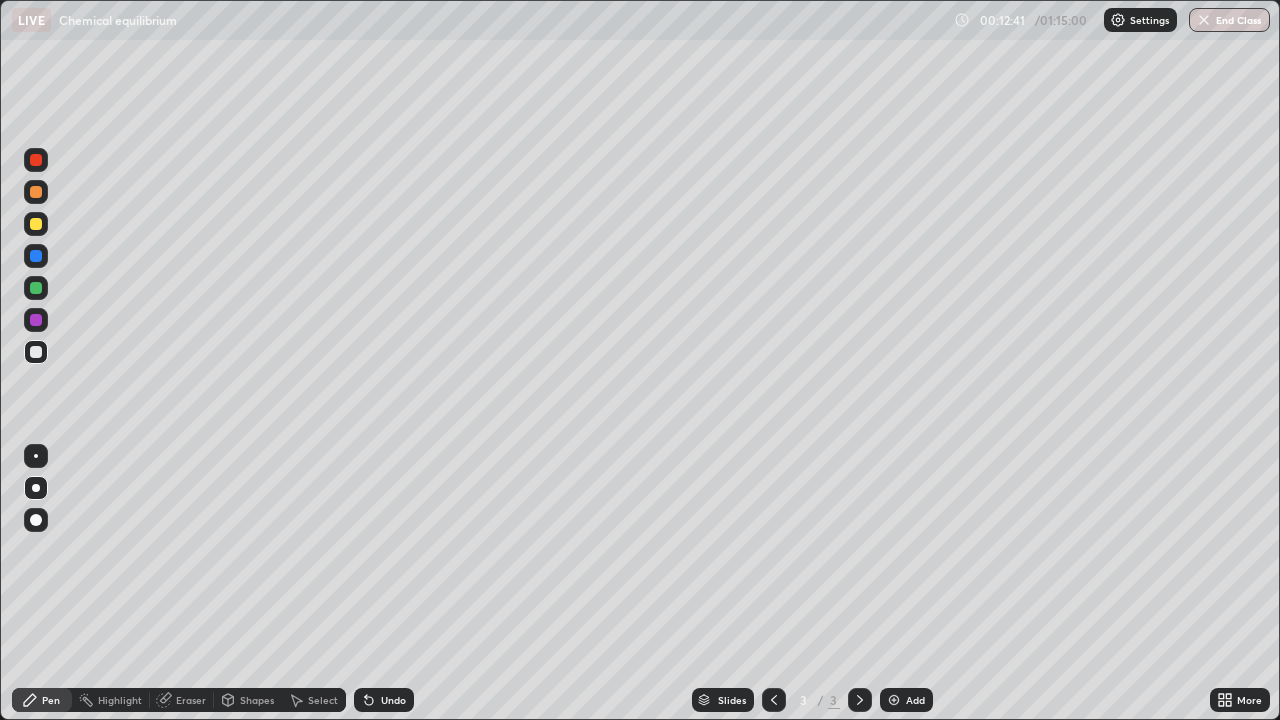 click at bounding box center [36, 224] 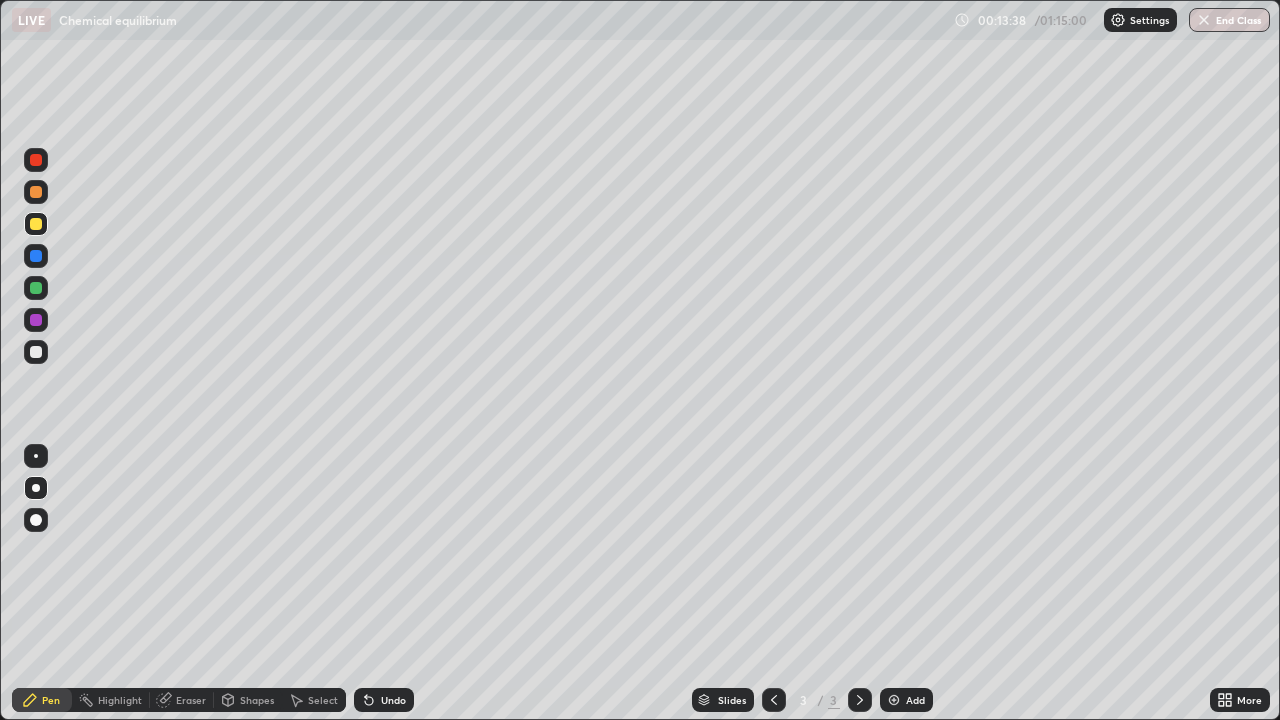 click at bounding box center (36, 352) 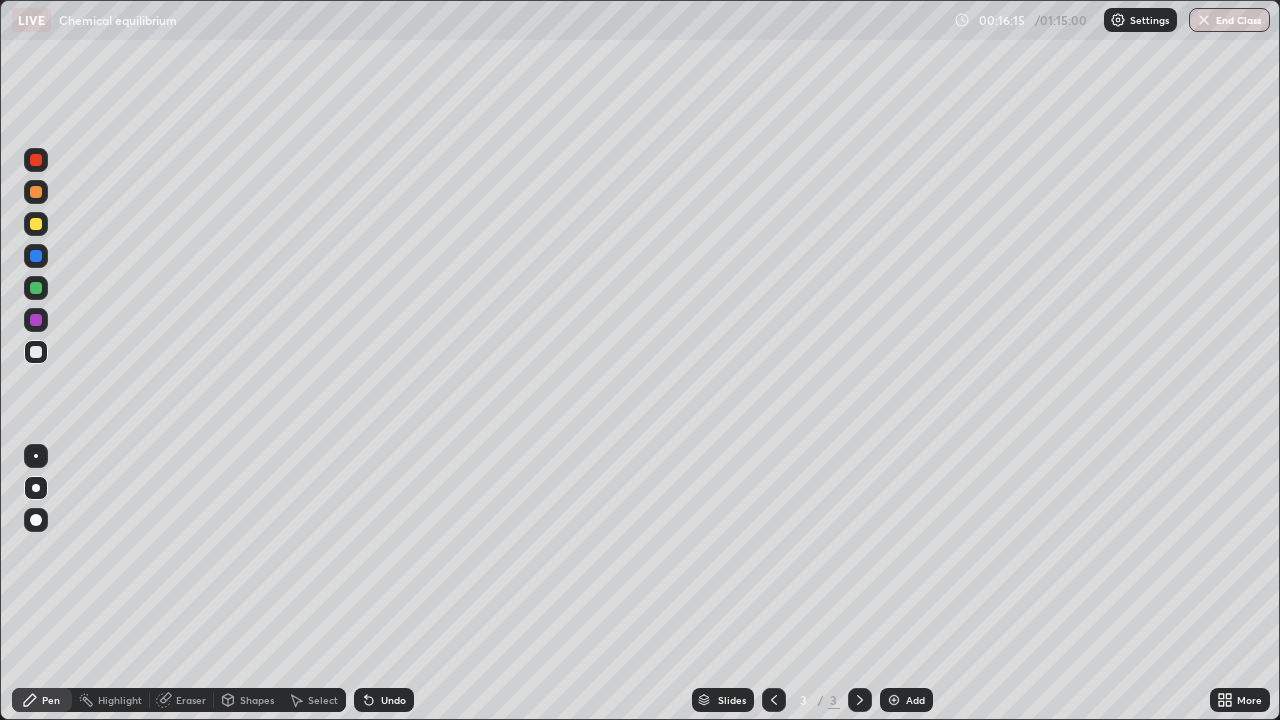 click at bounding box center (36, 224) 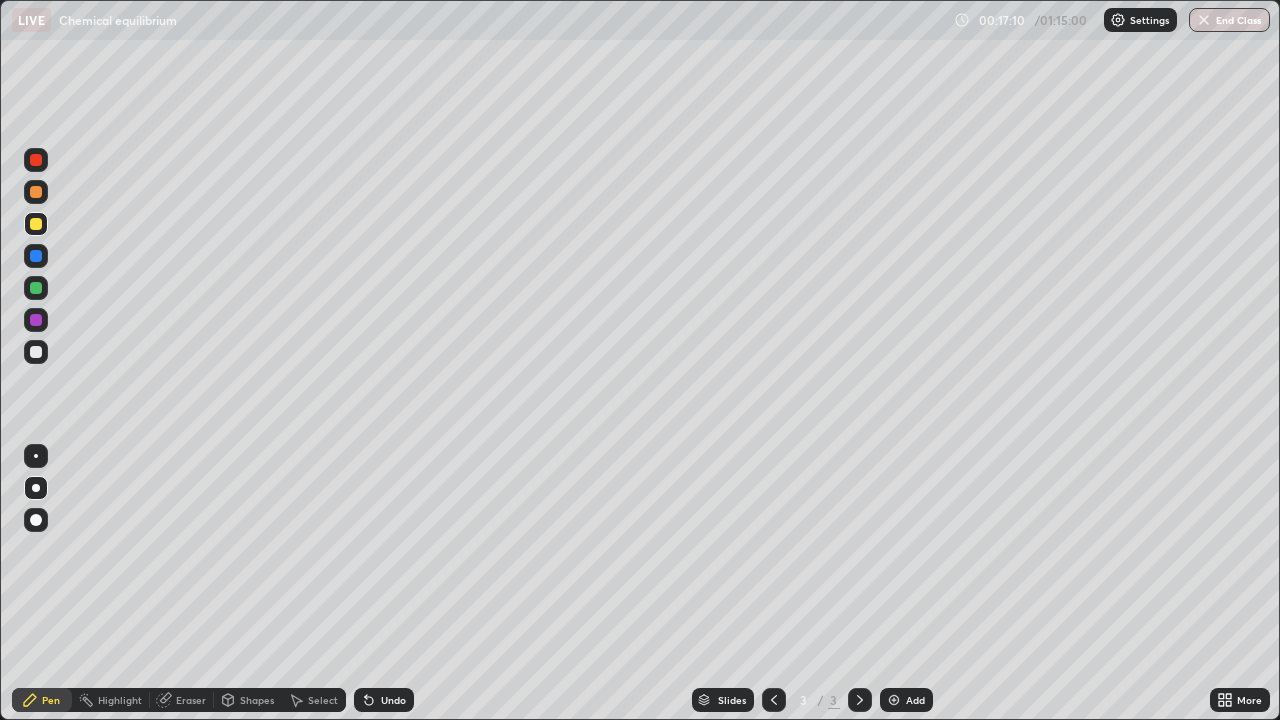 click at bounding box center [36, 192] 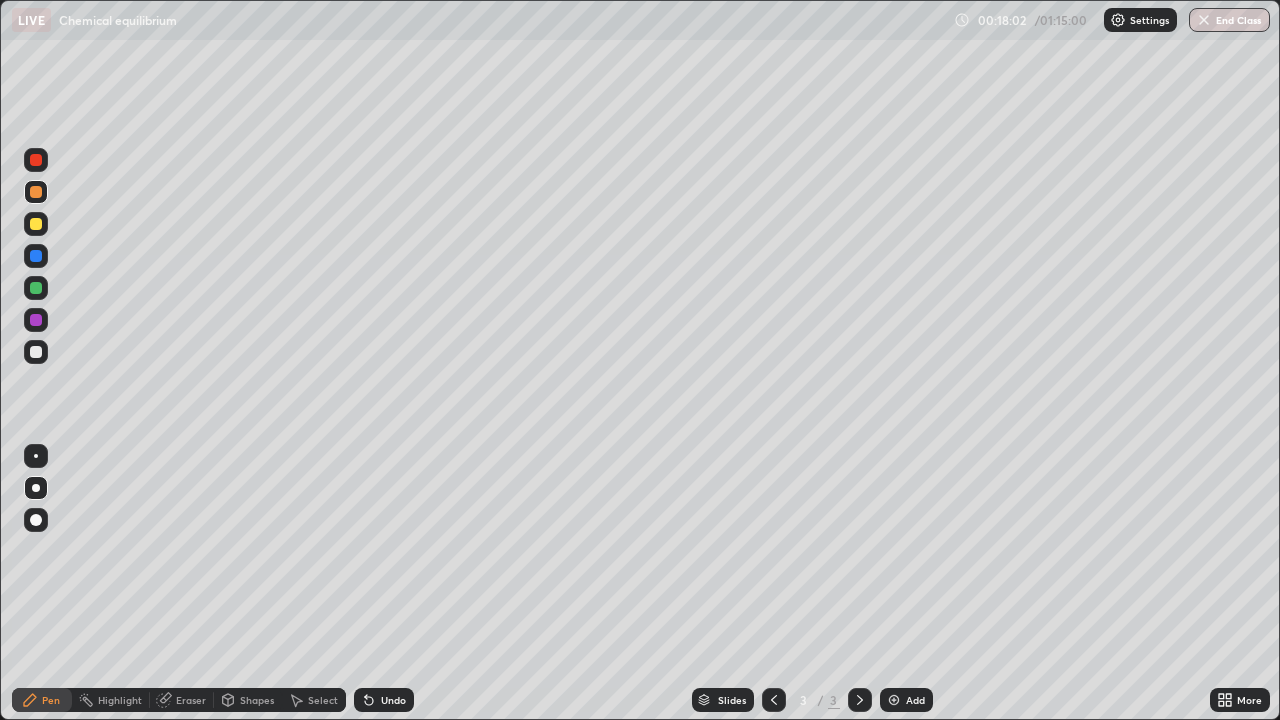 click at bounding box center (36, 224) 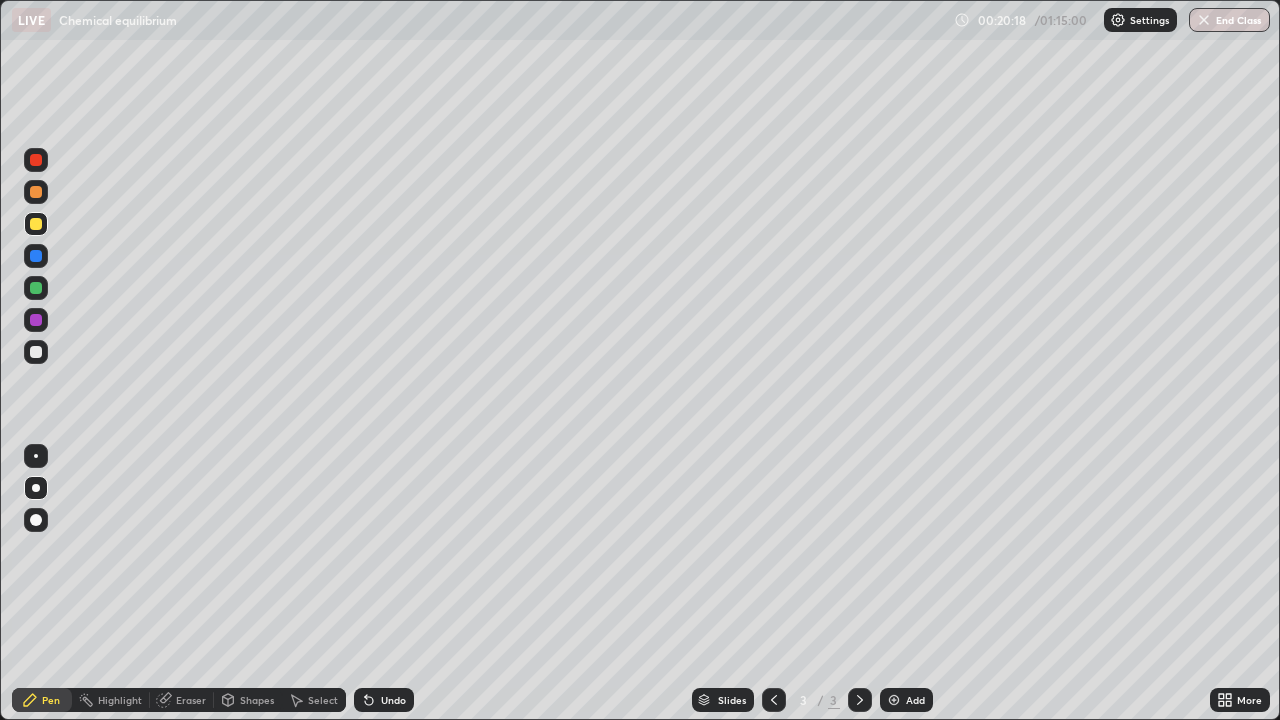 click on "Add" at bounding box center (915, 700) 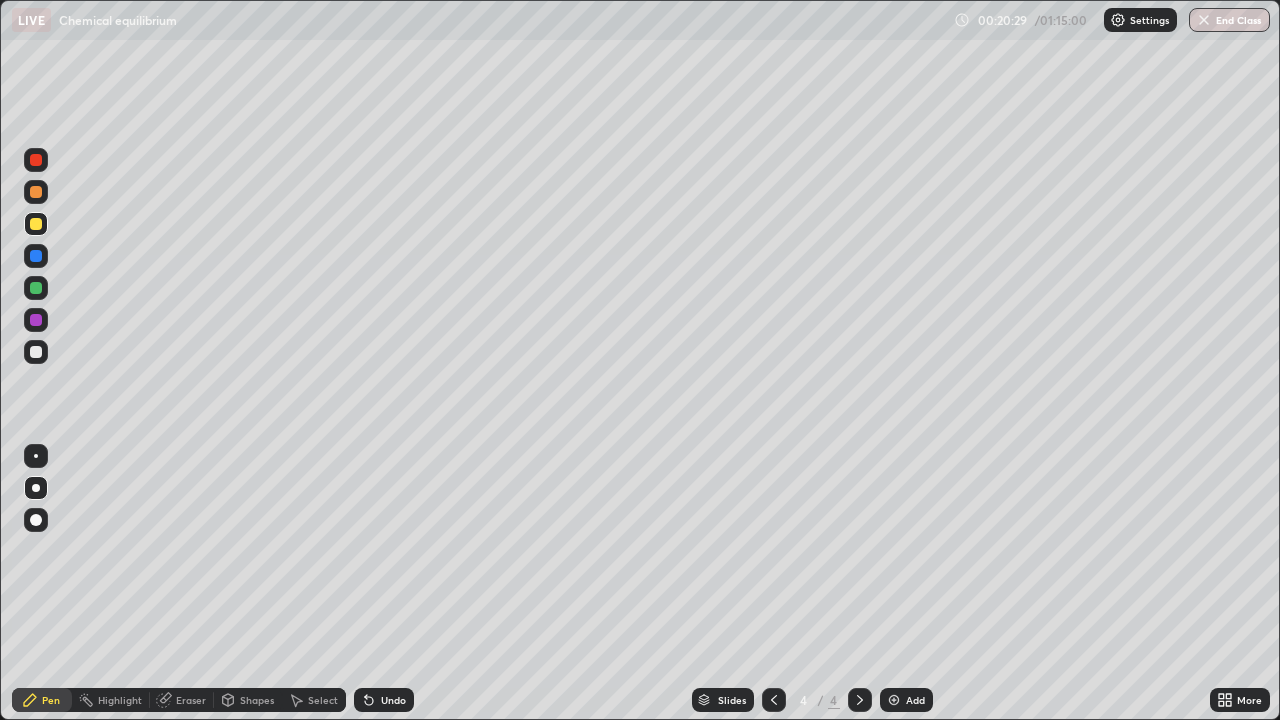 click at bounding box center [36, 352] 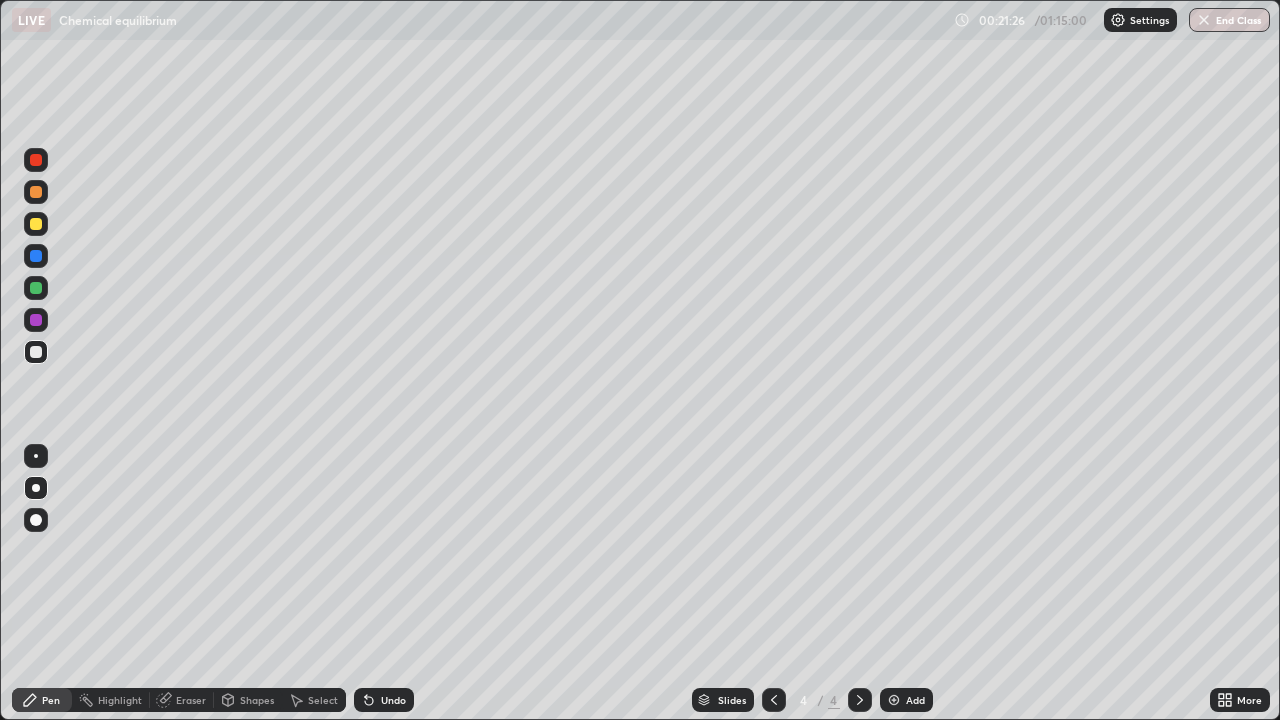 click at bounding box center [36, 352] 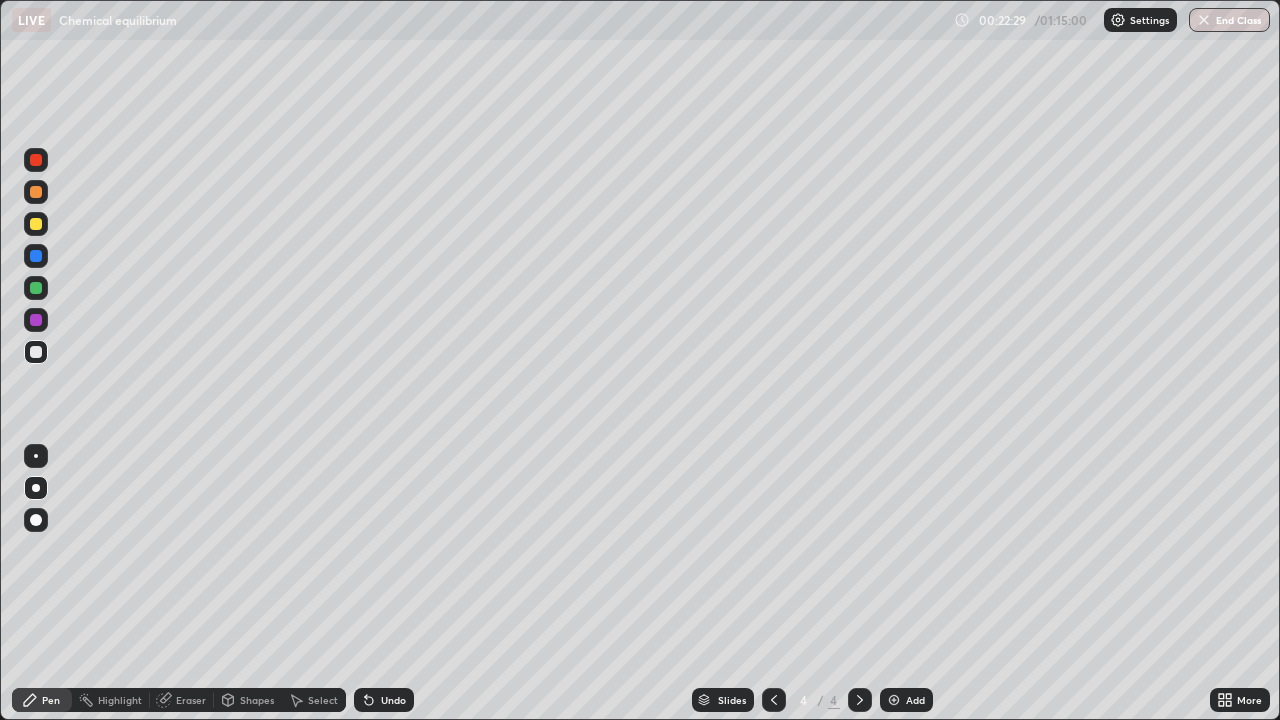click at bounding box center (36, 224) 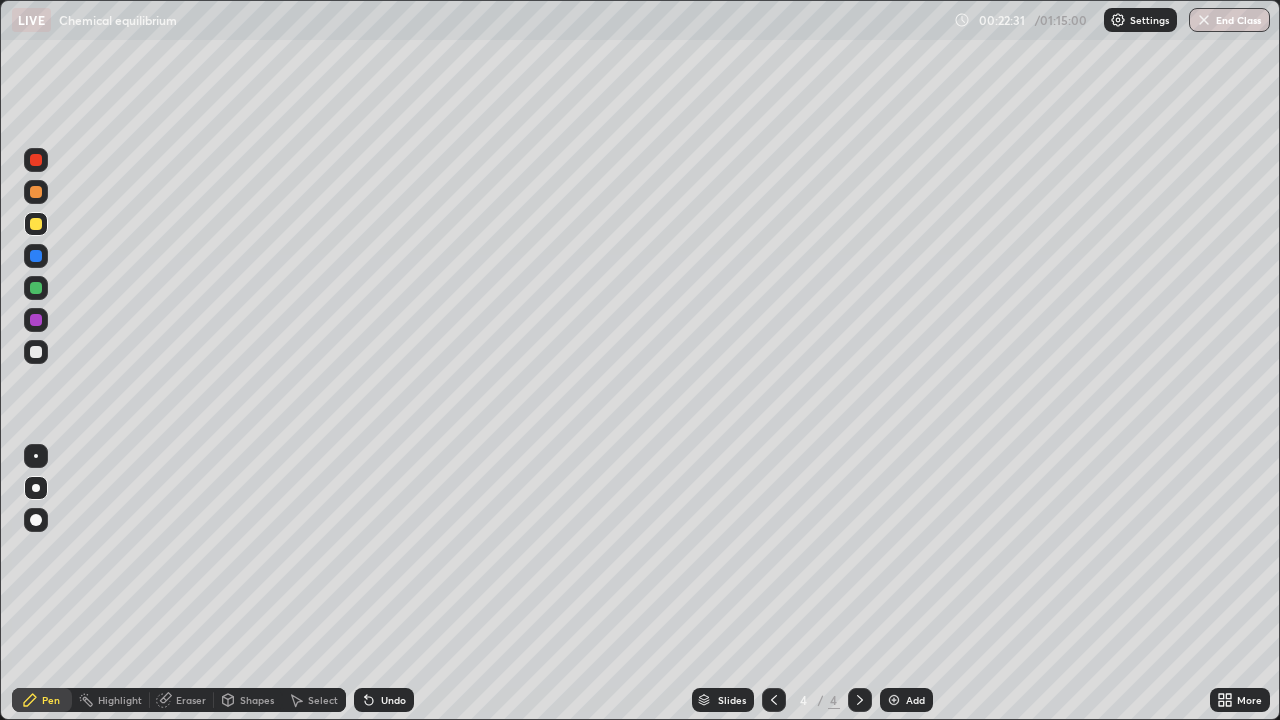click at bounding box center [36, 352] 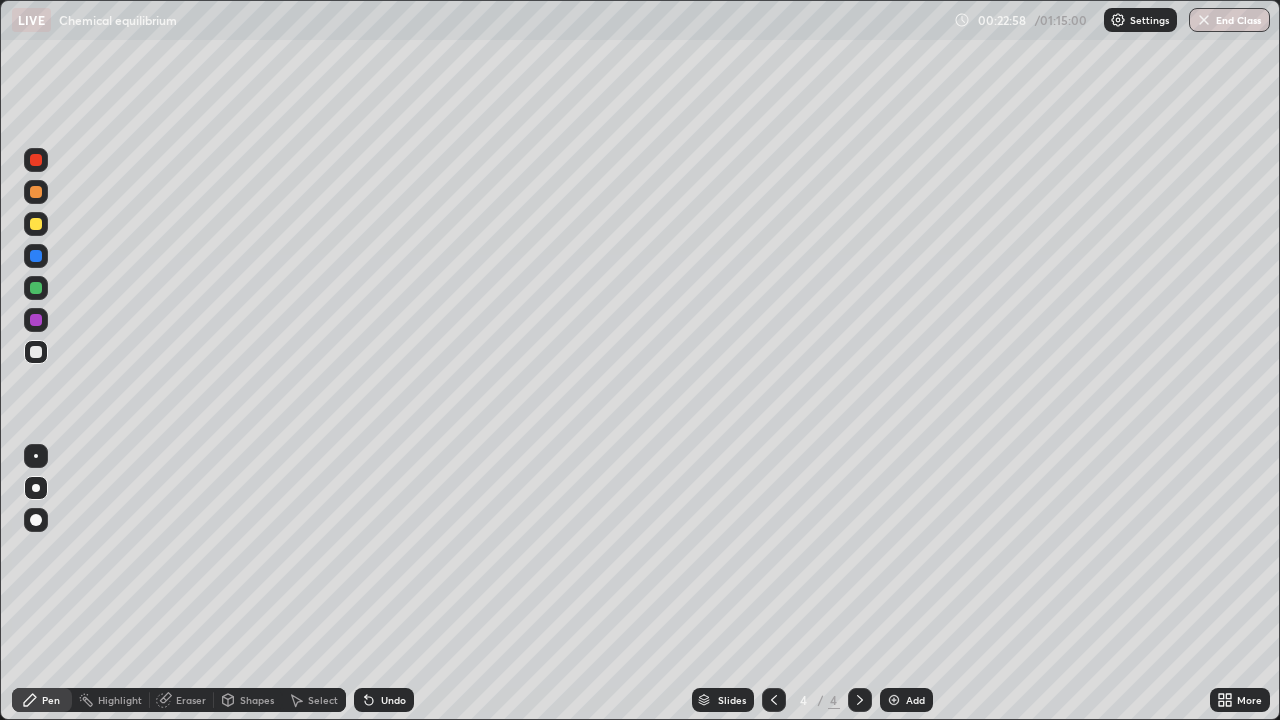 click at bounding box center [36, 224] 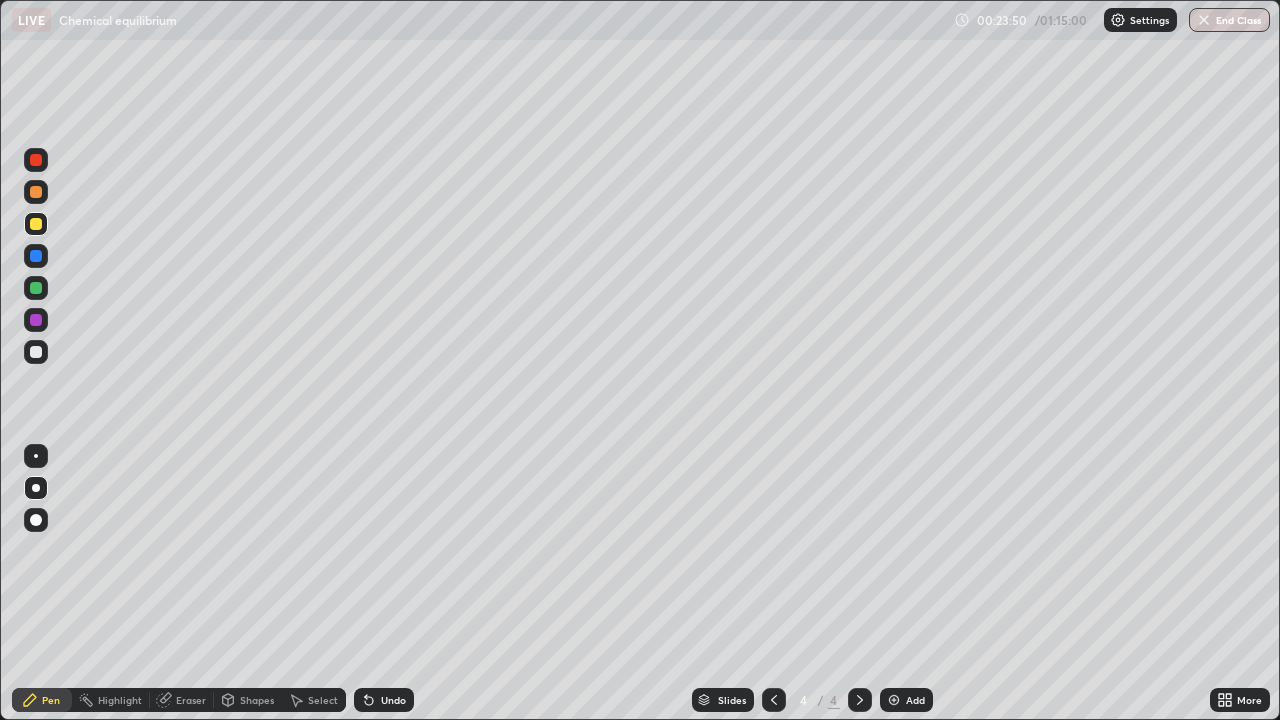 click at bounding box center (36, 288) 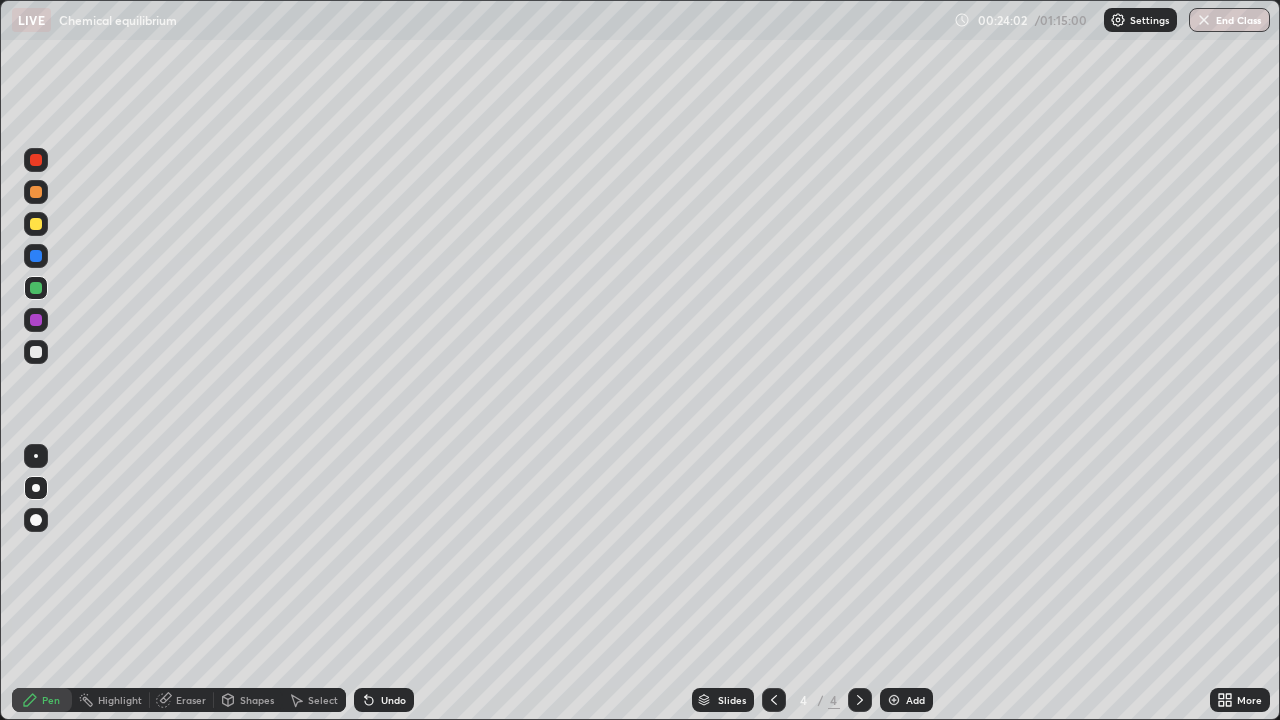 click at bounding box center [36, 320] 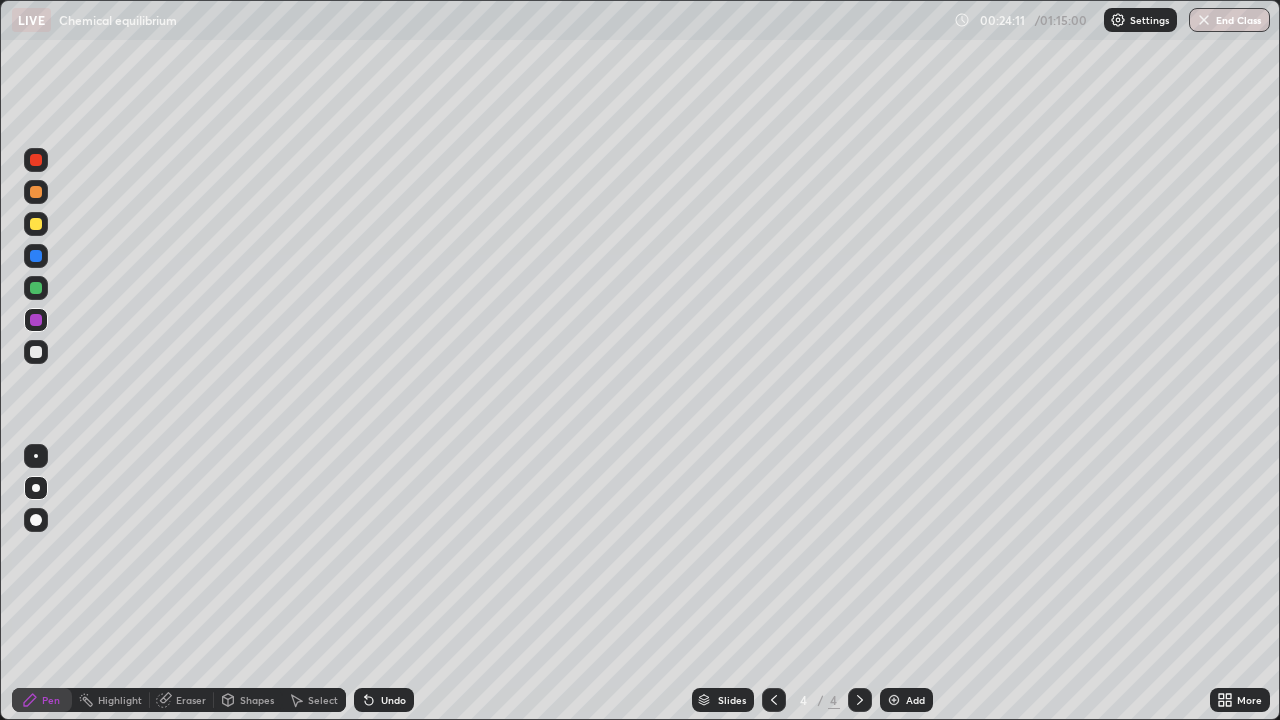click at bounding box center [36, 224] 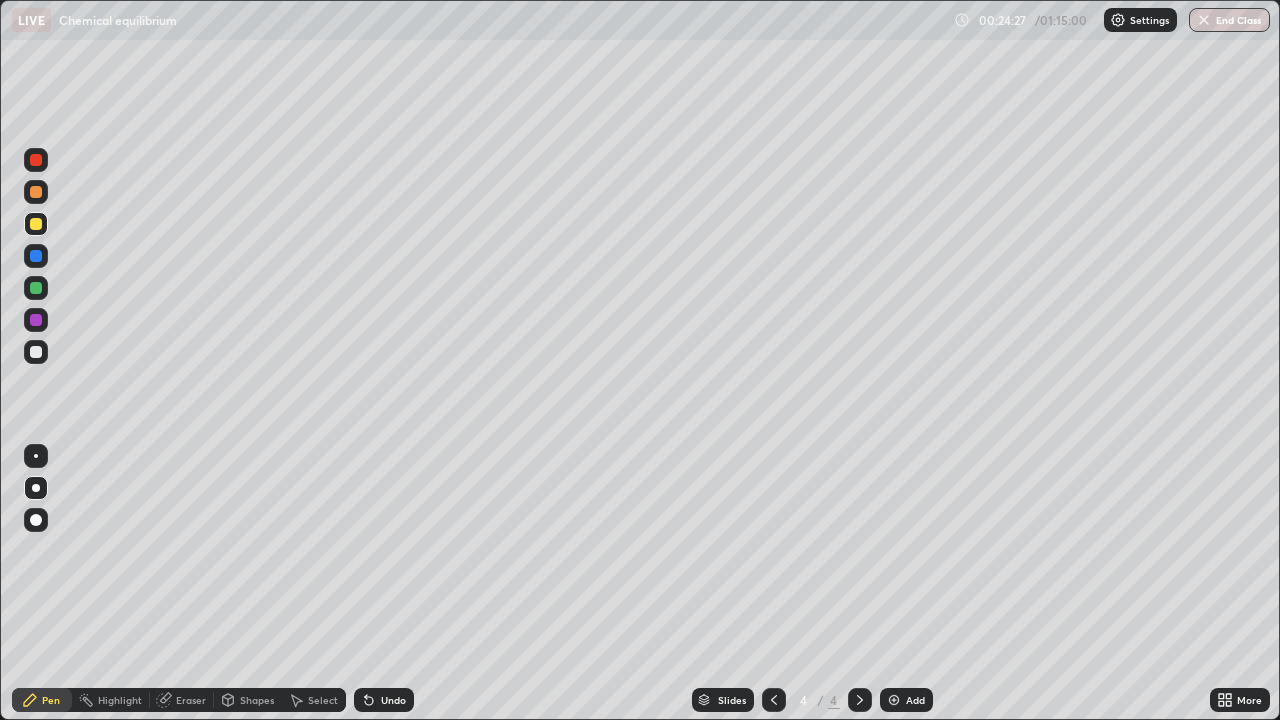 click at bounding box center [36, 288] 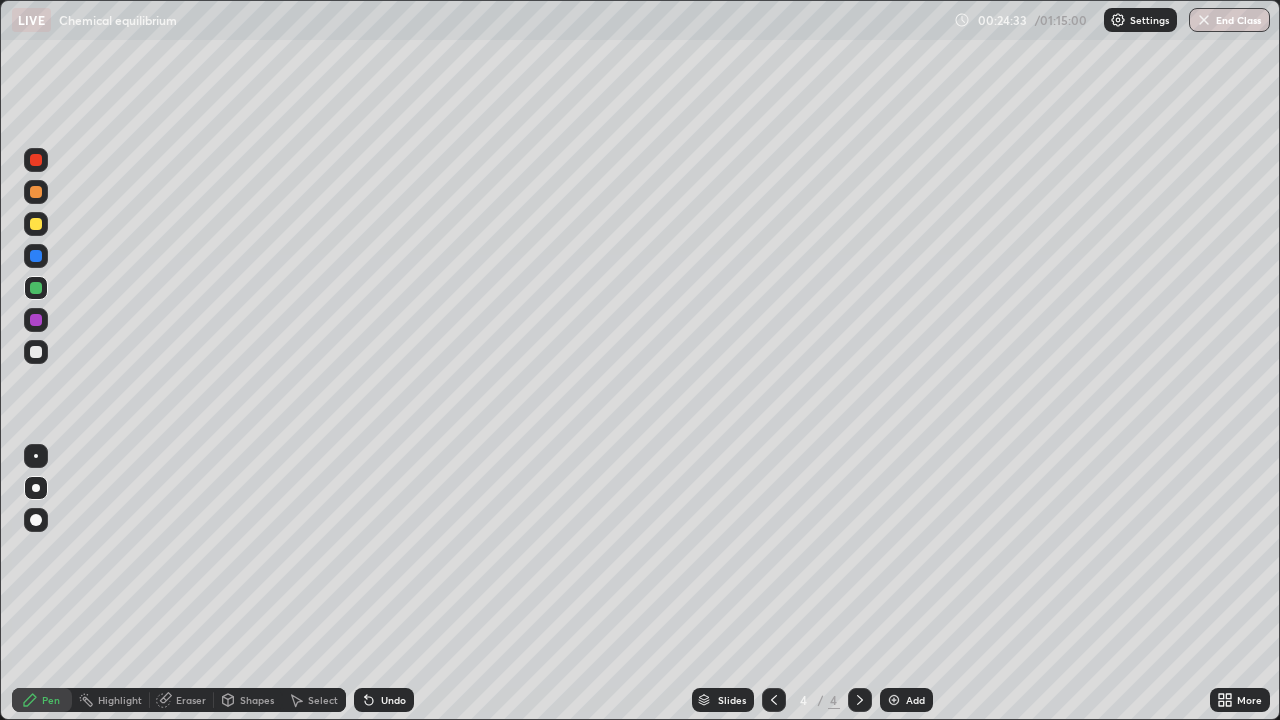click at bounding box center (36, 352) 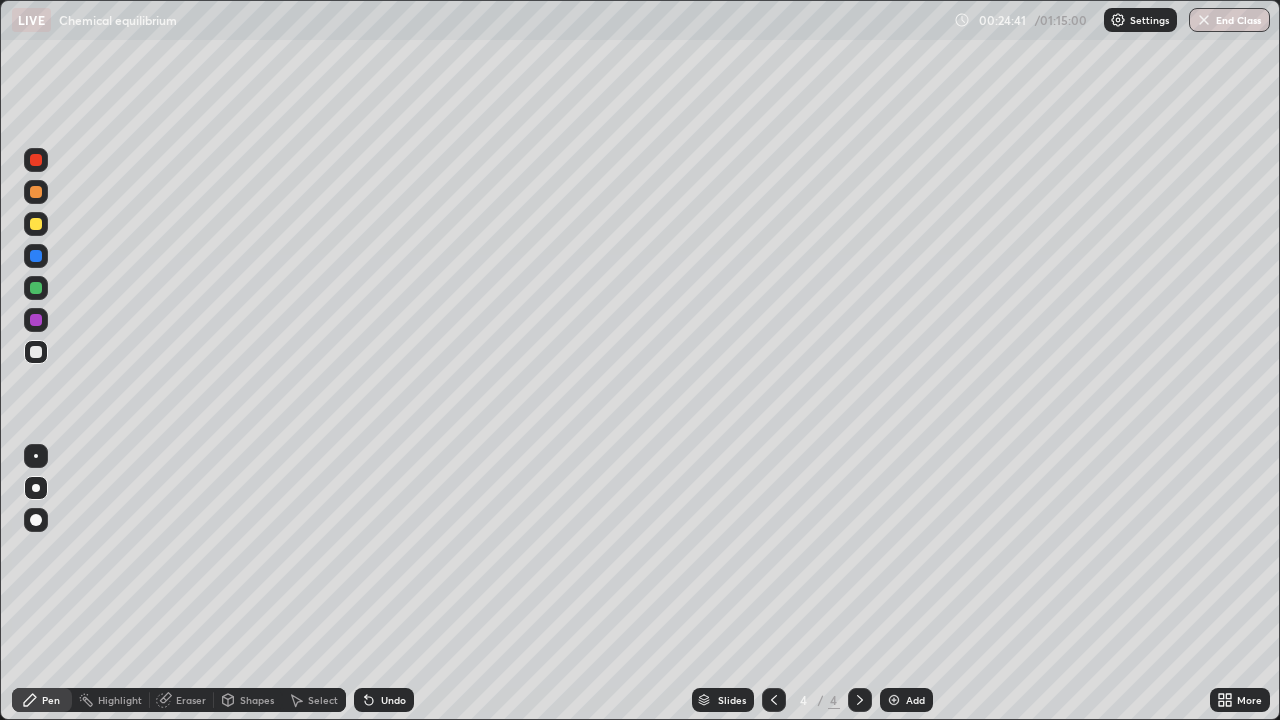 click at bounding box center (36, 352) 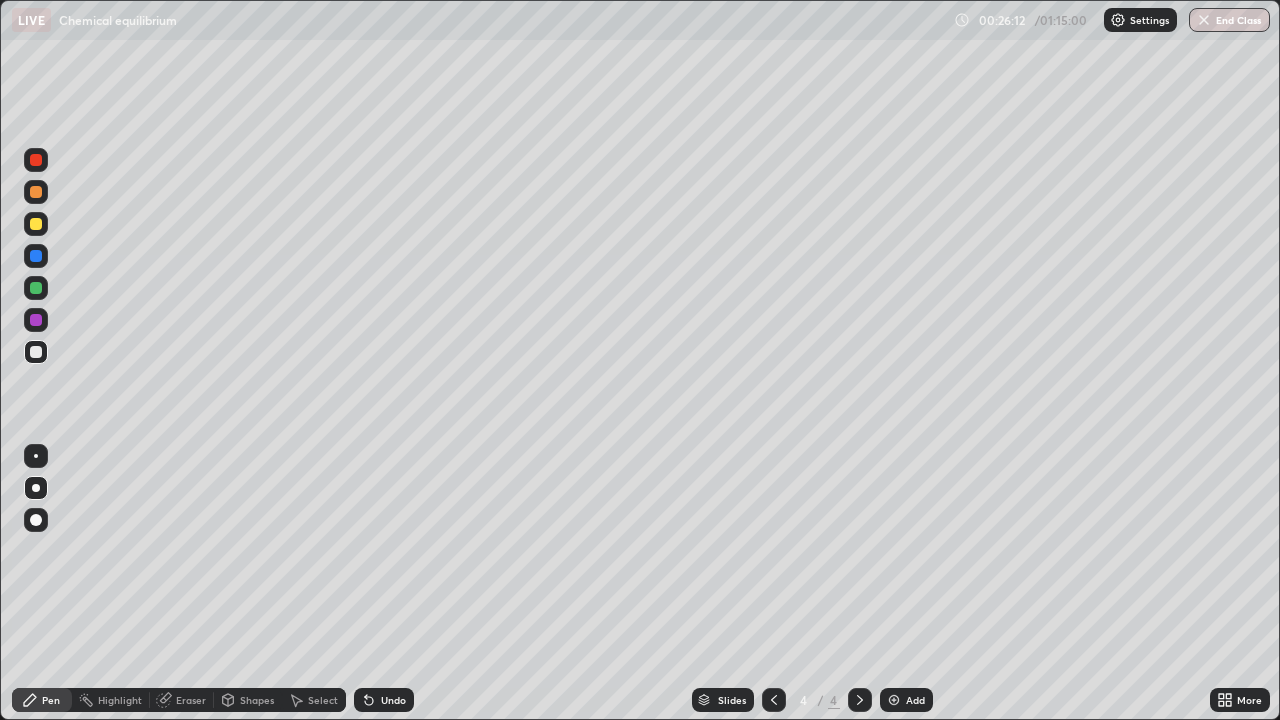 click on "Add" at bounding box center (915, 700) 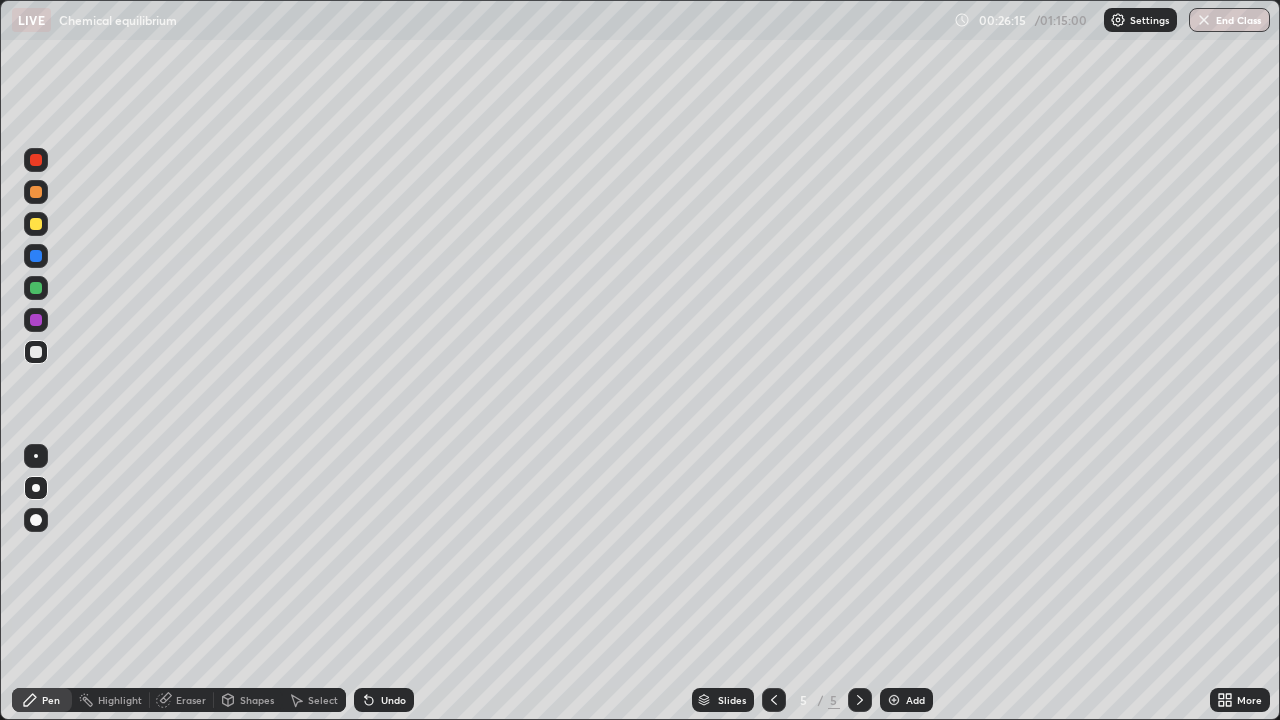 click at bounding box center [36, 352] 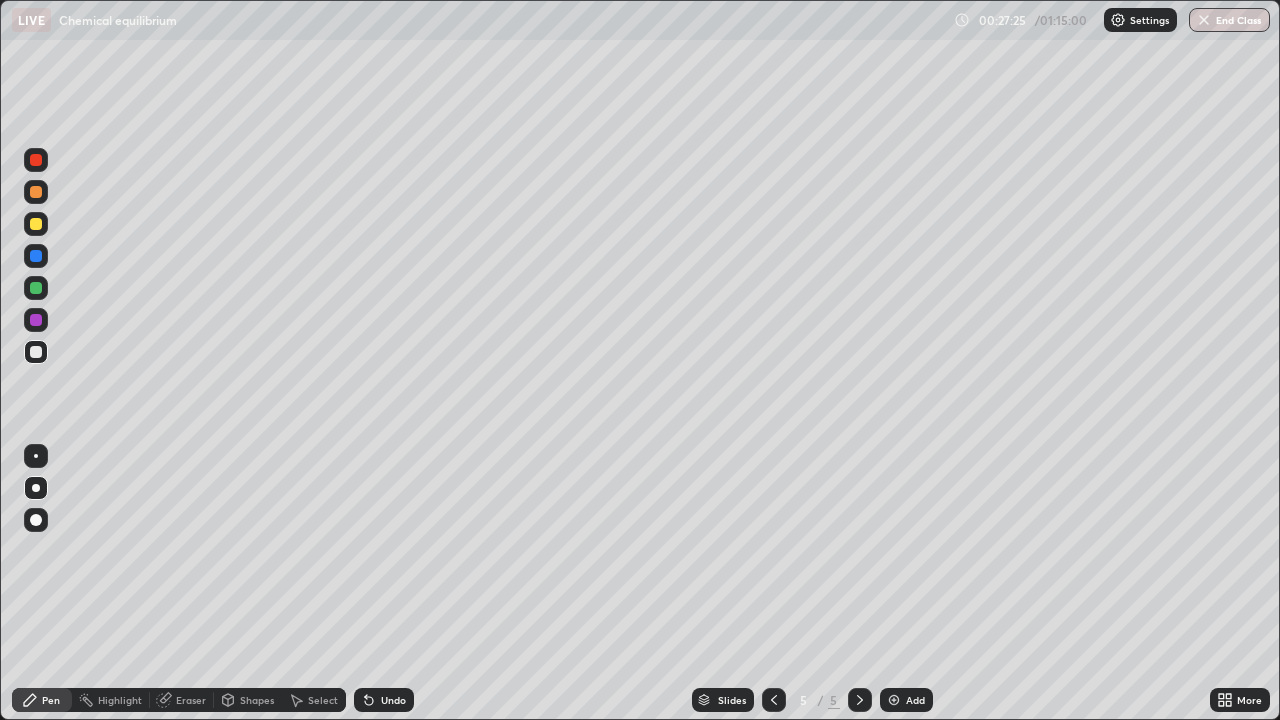 click at bounding box center (36, 224) 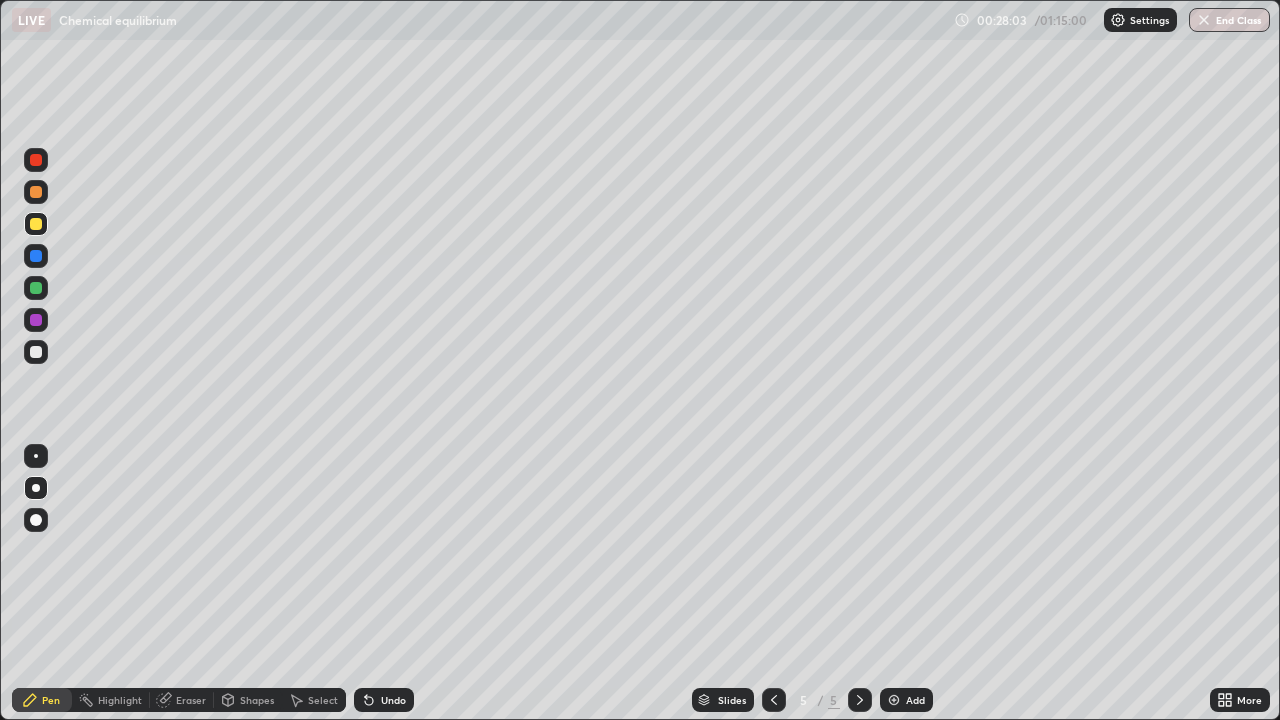 click at bounding box center (36, 352) 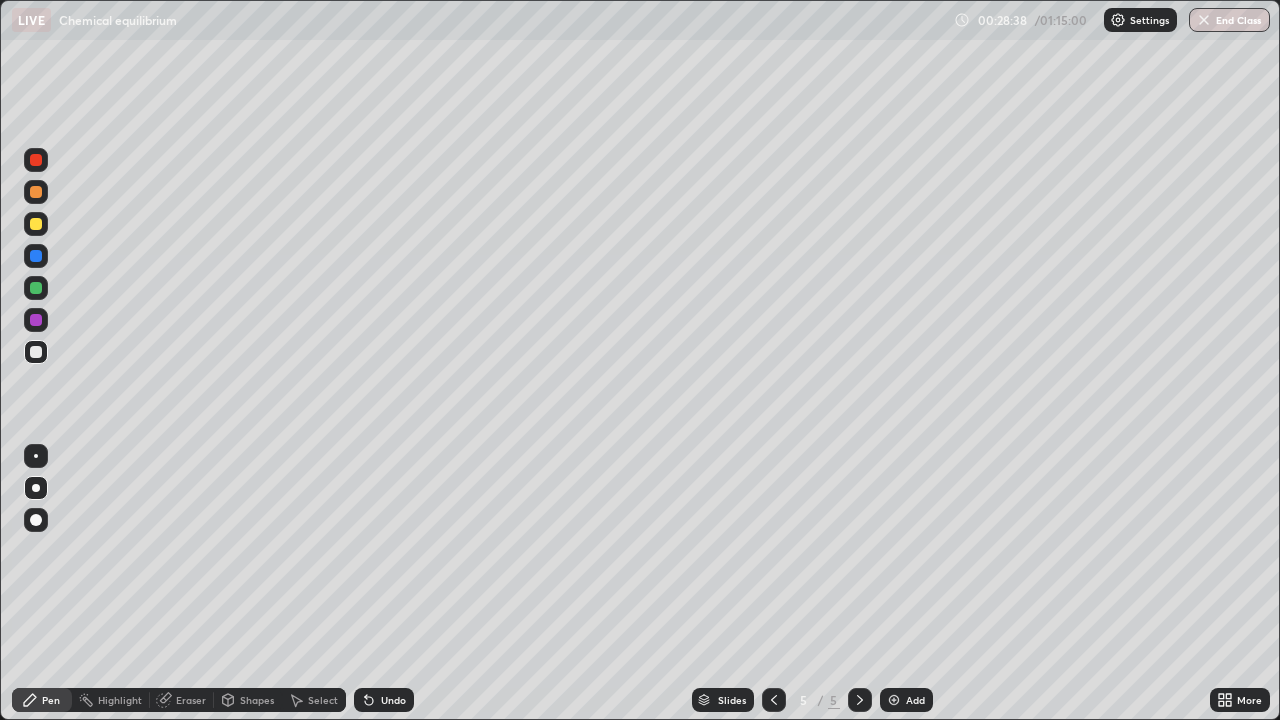 click at bounding box center (36, 224) 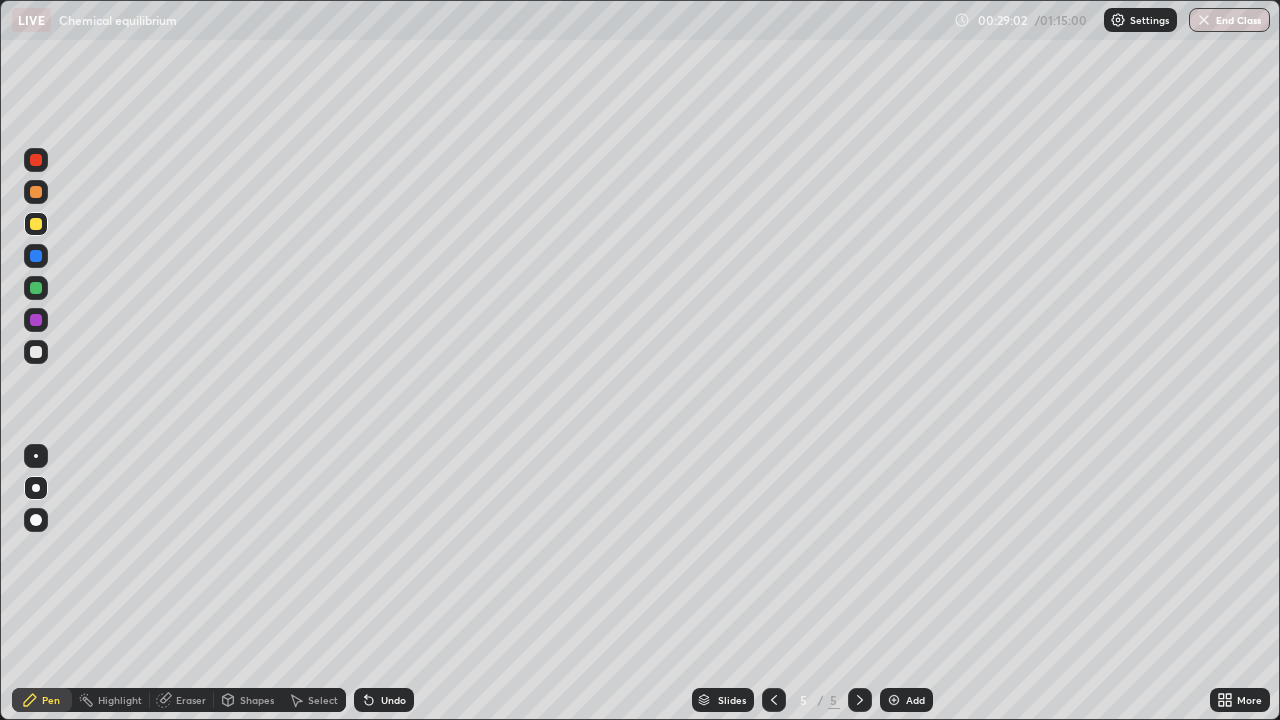 click at bounding box center [36, 352] 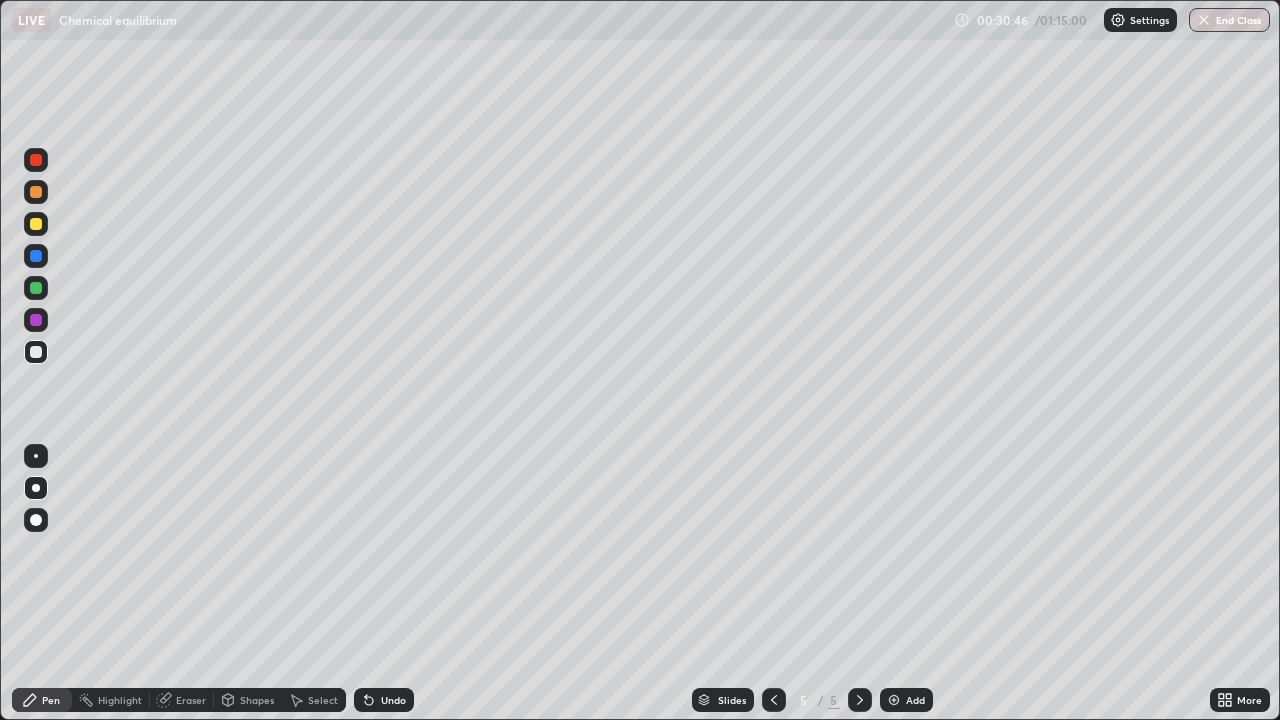 click on "Add" at bounding box center (915, 700) 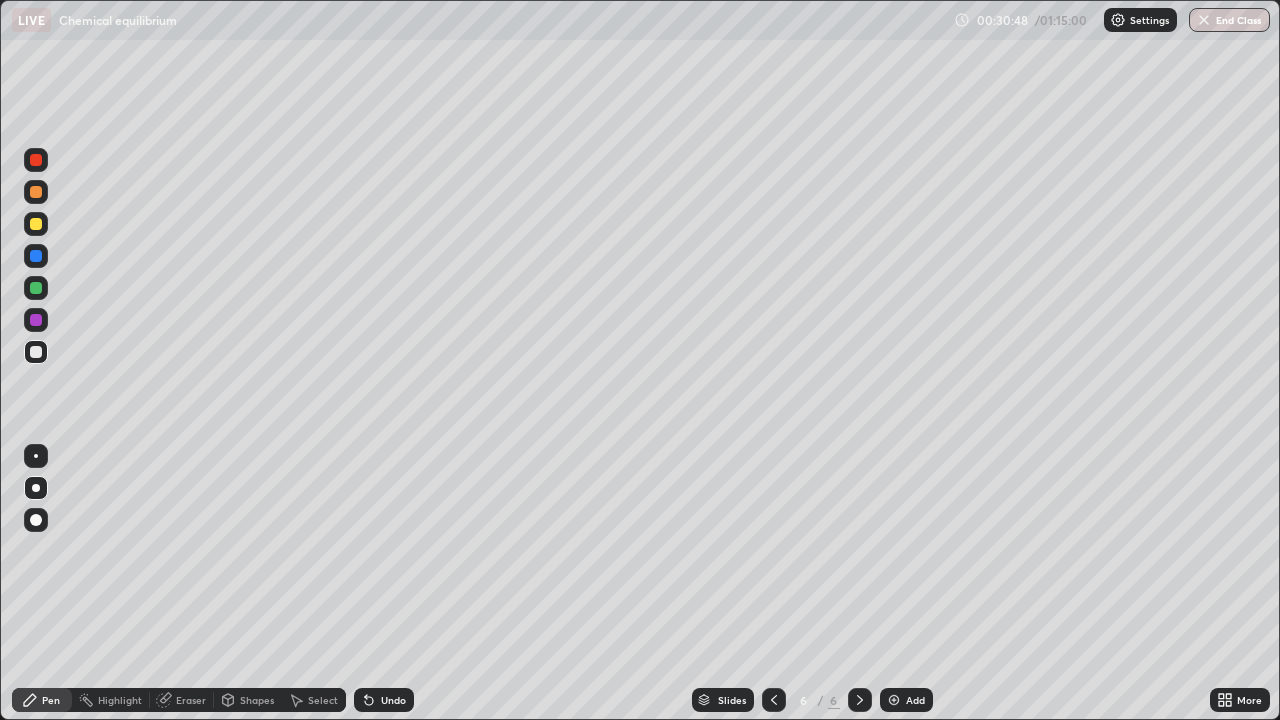 click at bounding box center [36, 352] 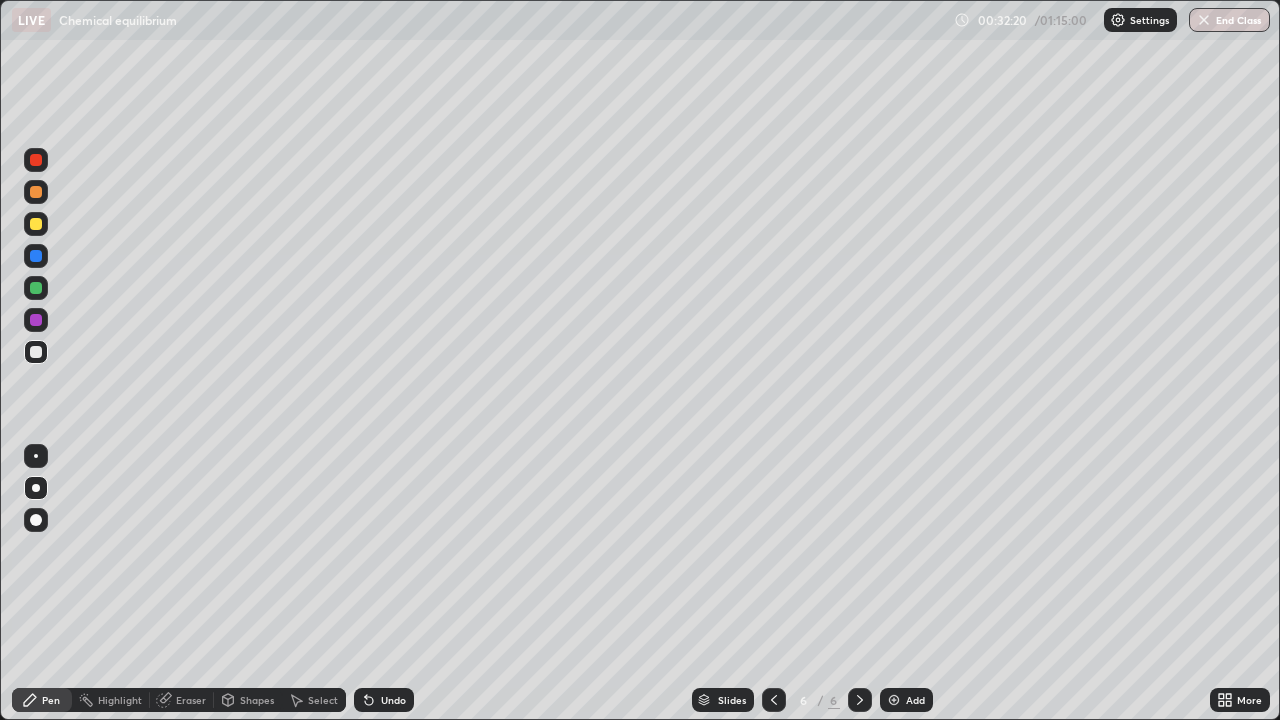 click at bounding box center [36, 224] 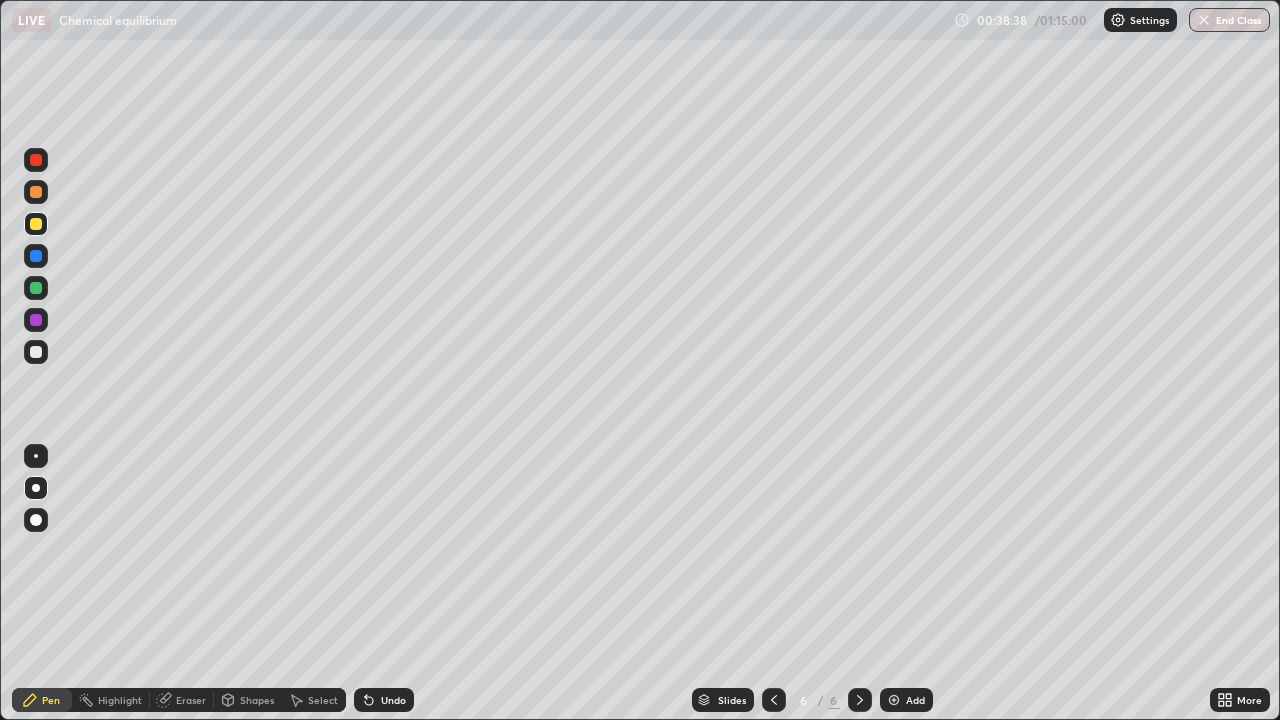 click on "Add" at bounding box center [915, 700] 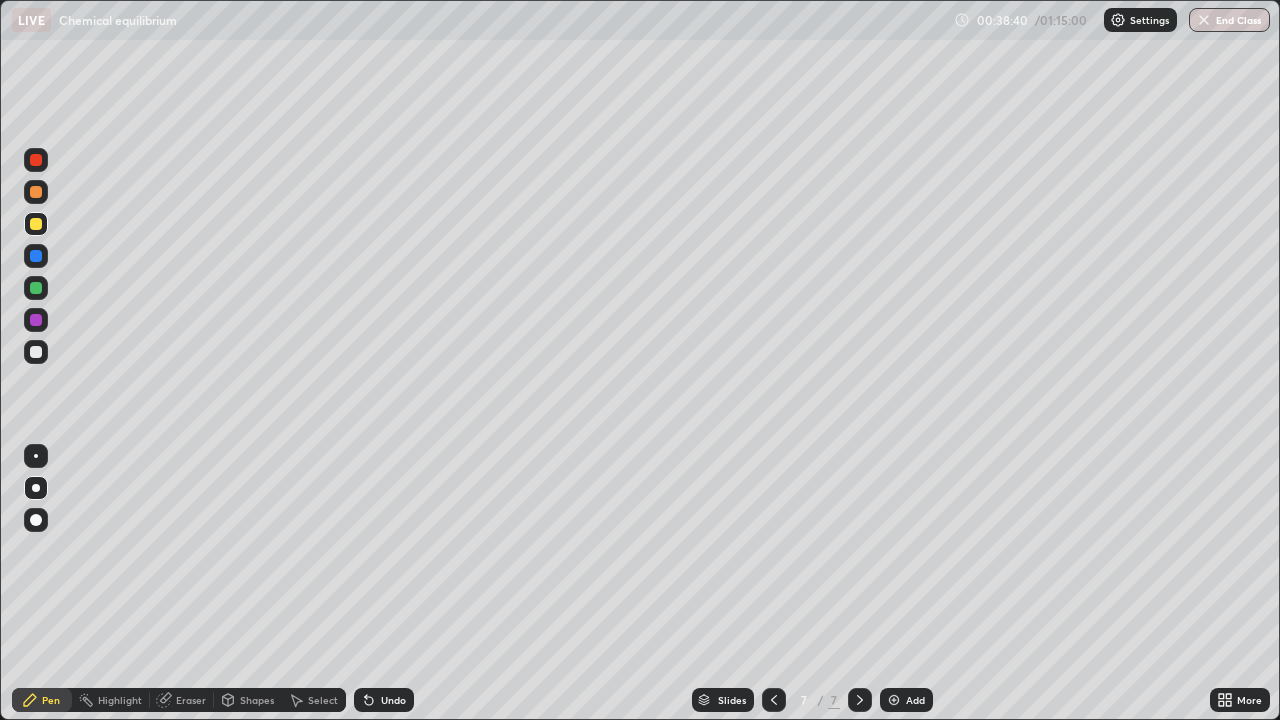 click at bounding box center (36, 352) 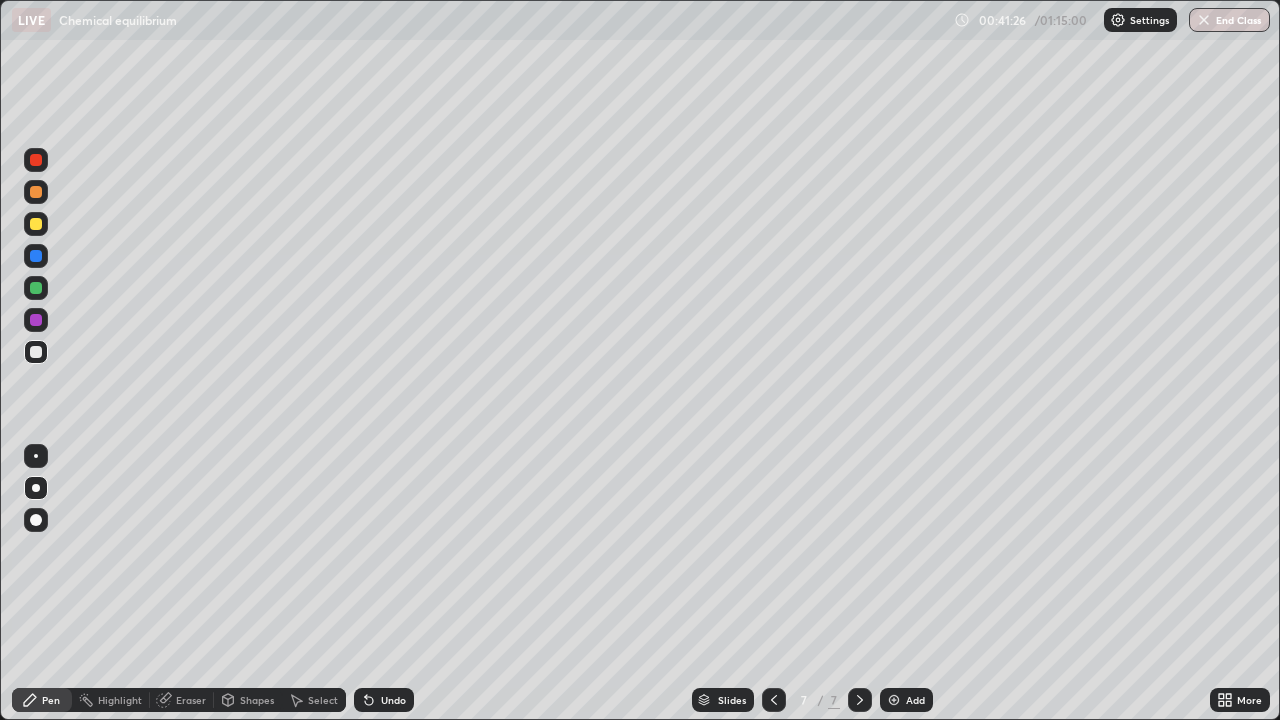 click on "Add" at bounding box center [915, 700] 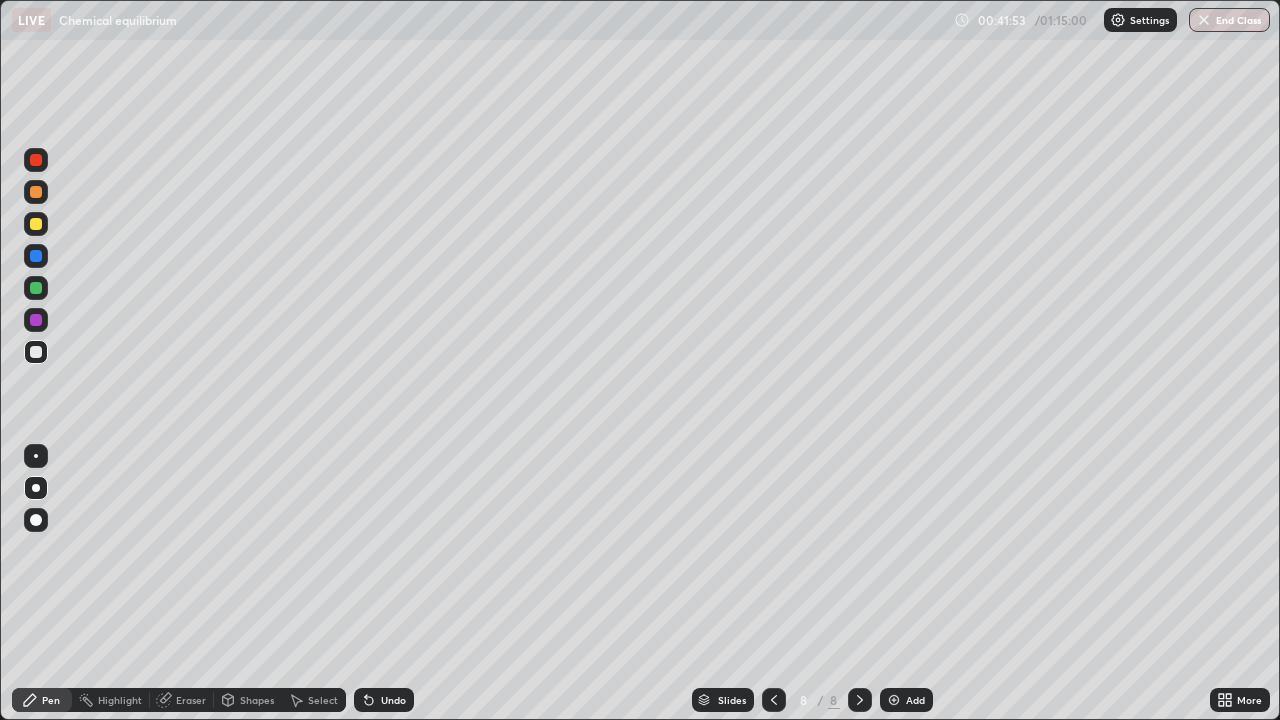 click at bounding box center (36, 224) 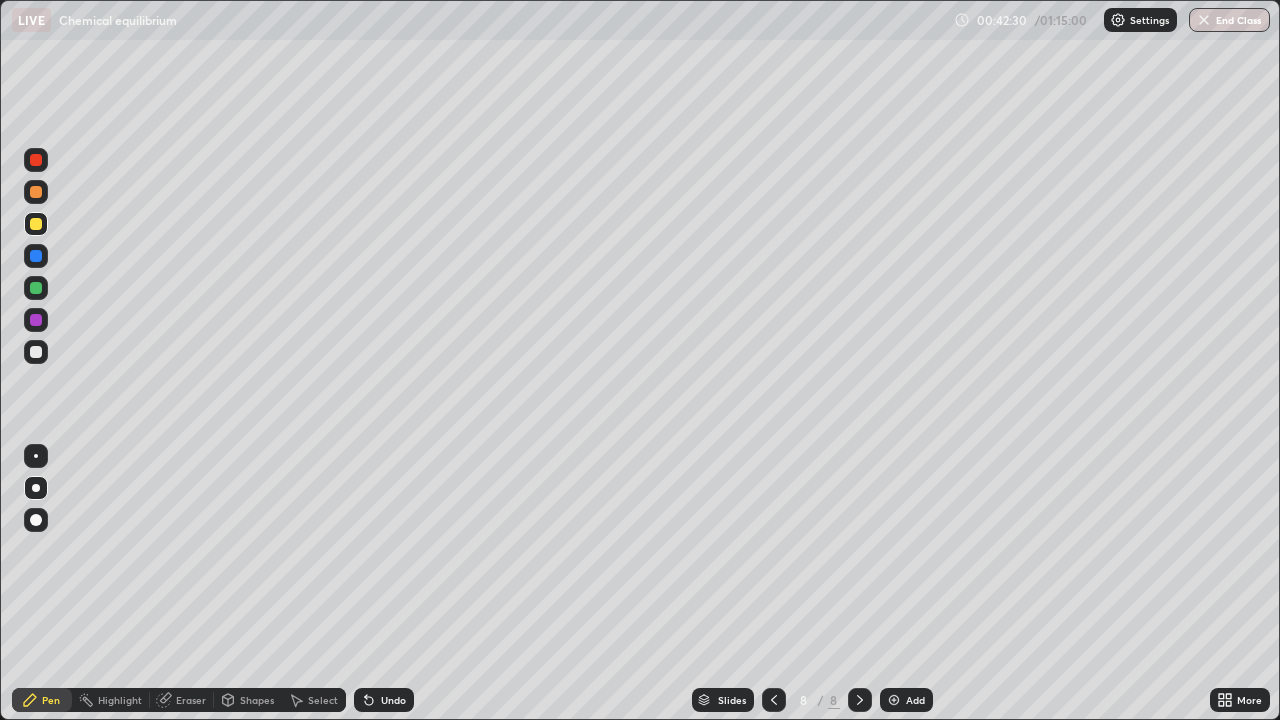 click at bounding box center [36, 352] 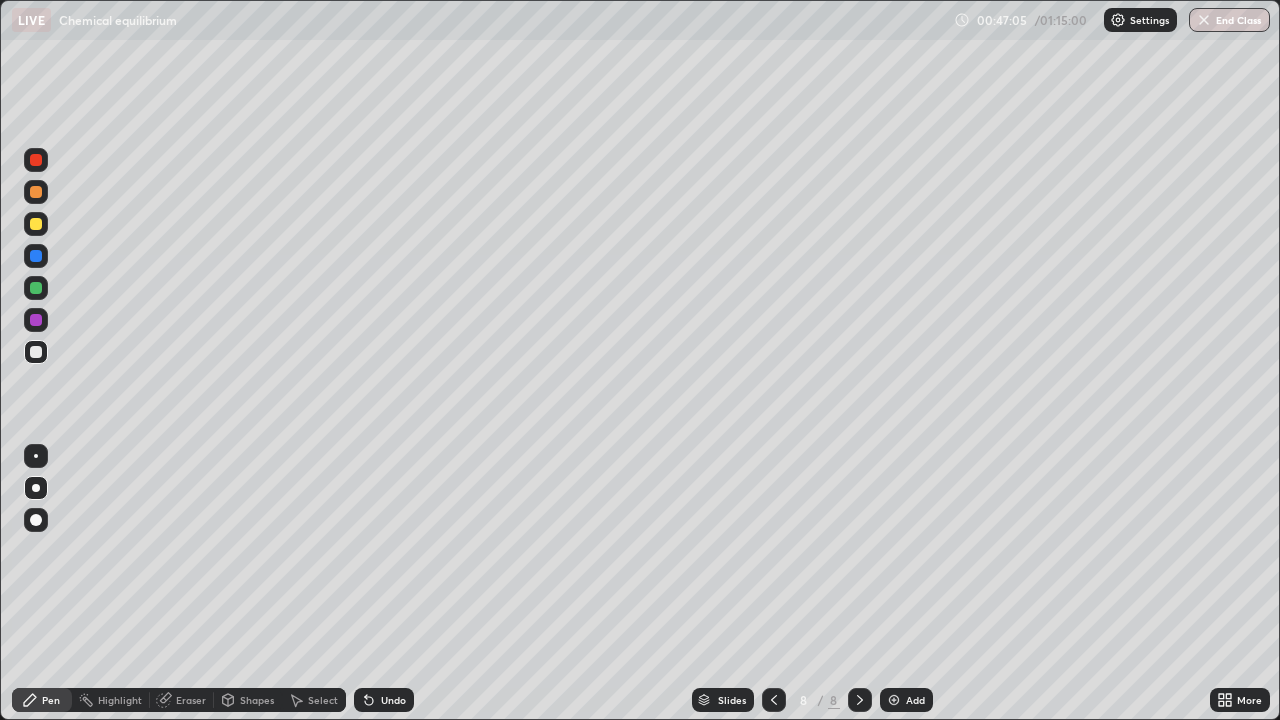 click at bounding box center [36, 224] 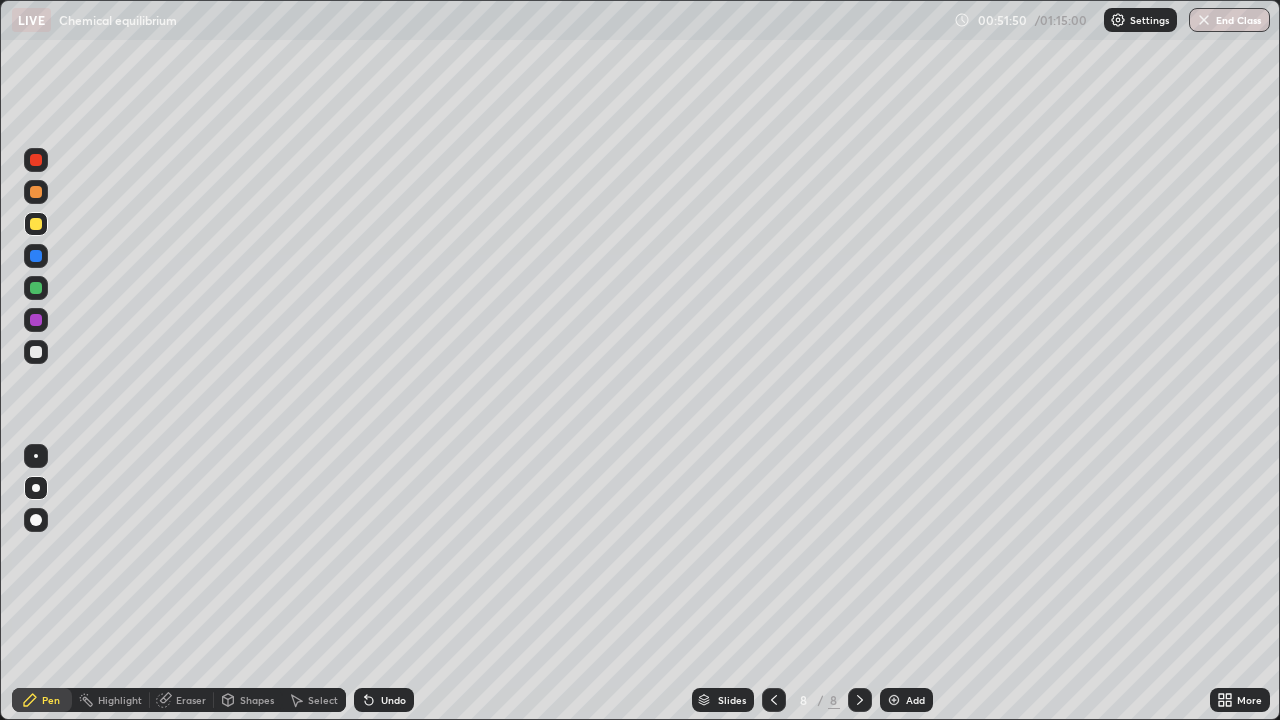 click on "Add" at bounding box center (915, 700) 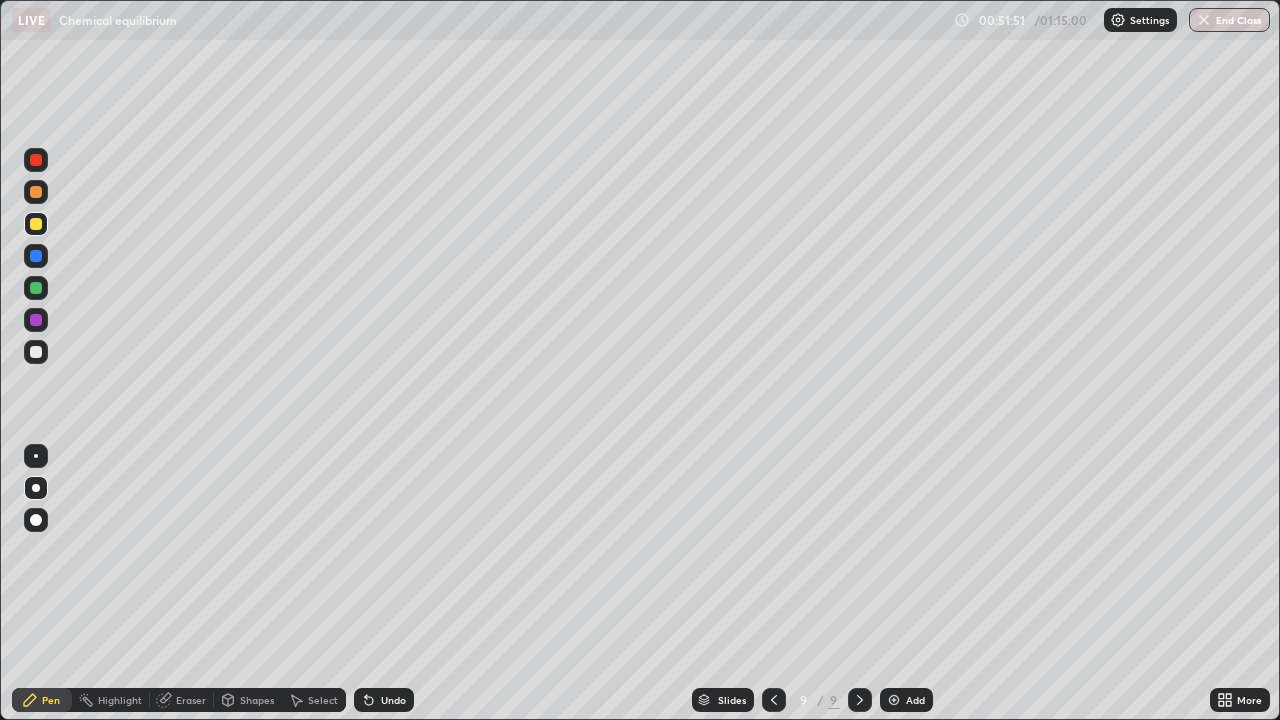 click at bounding box center [36, 352] 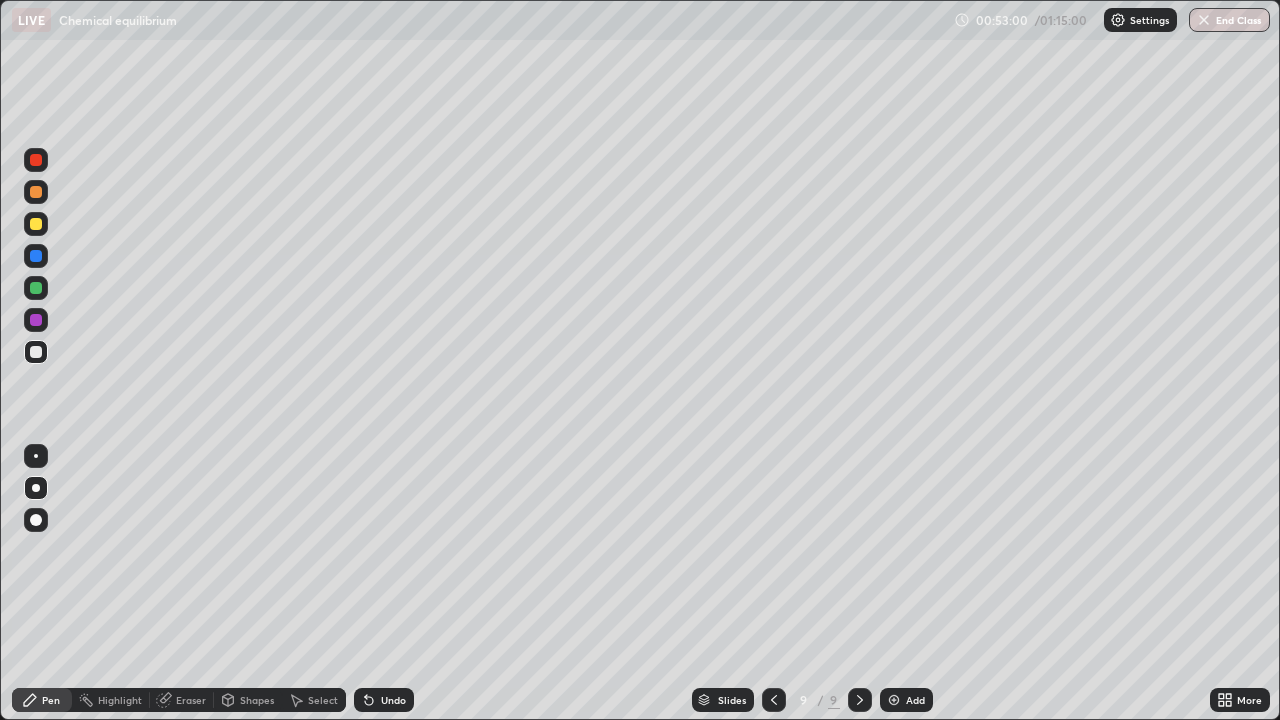 click at bounding box center [36, 352] 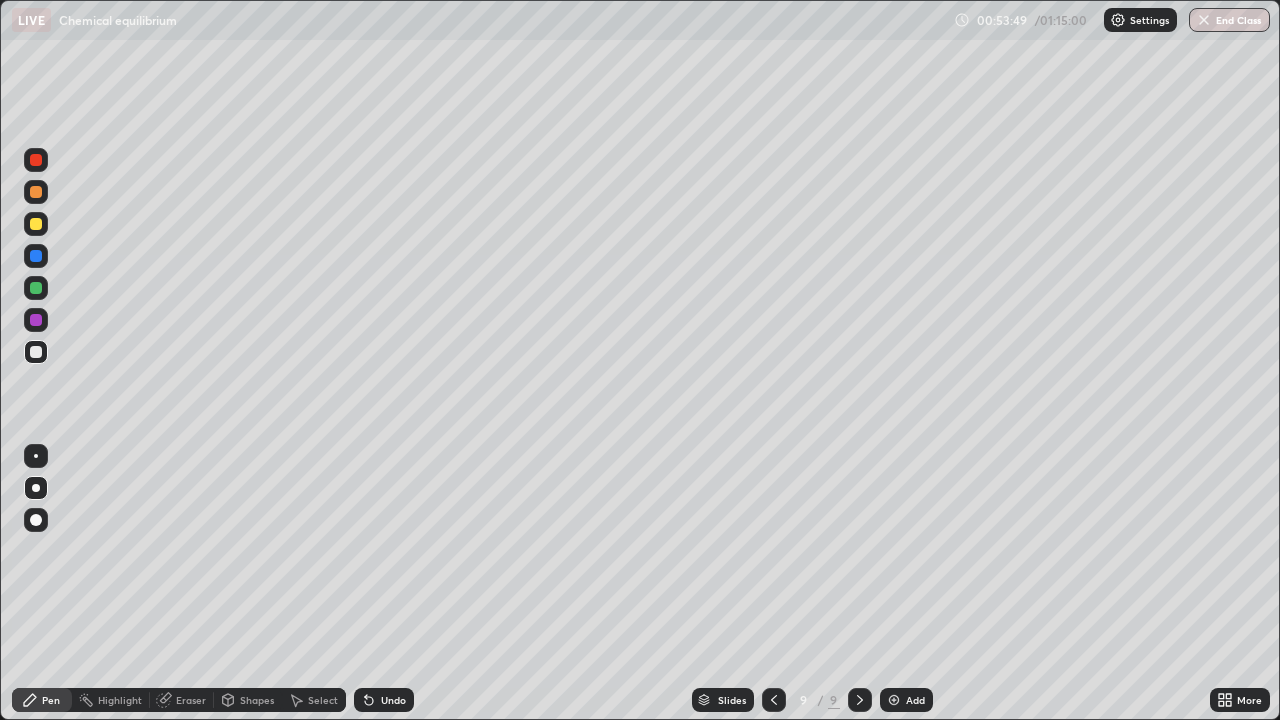 click at bounding box center [36, 224] 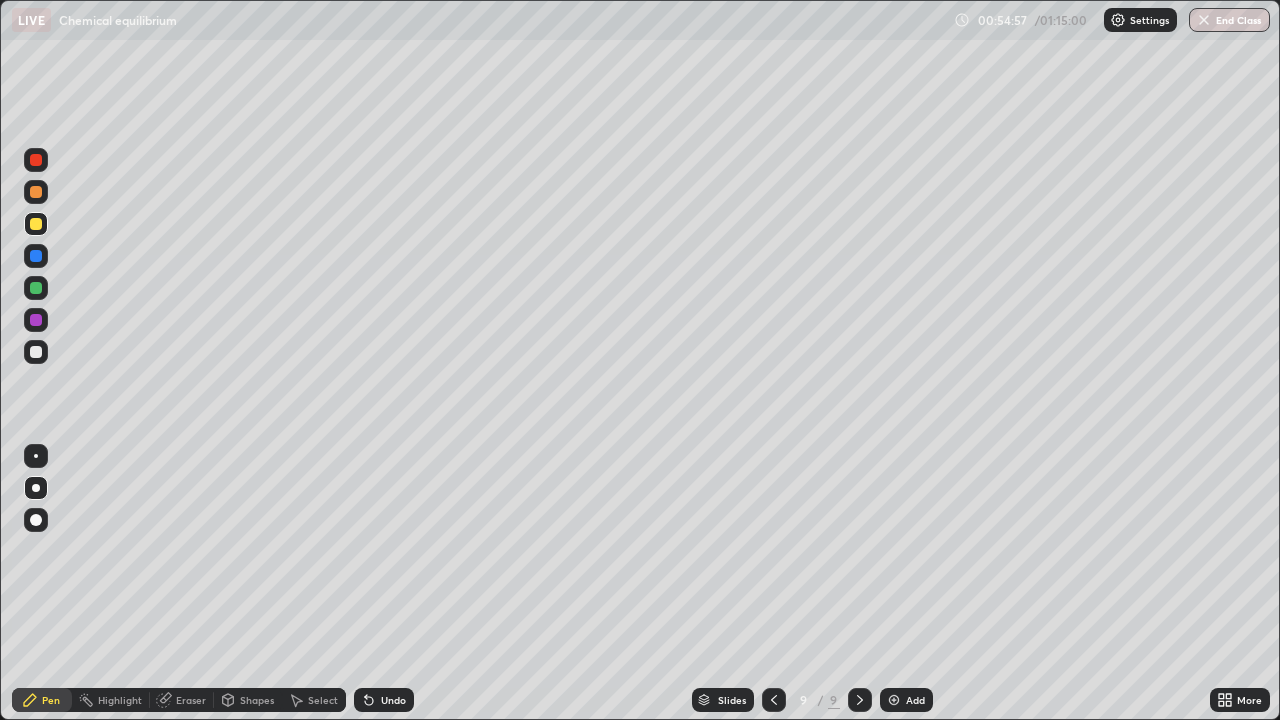click at bounding box center [36, 352] 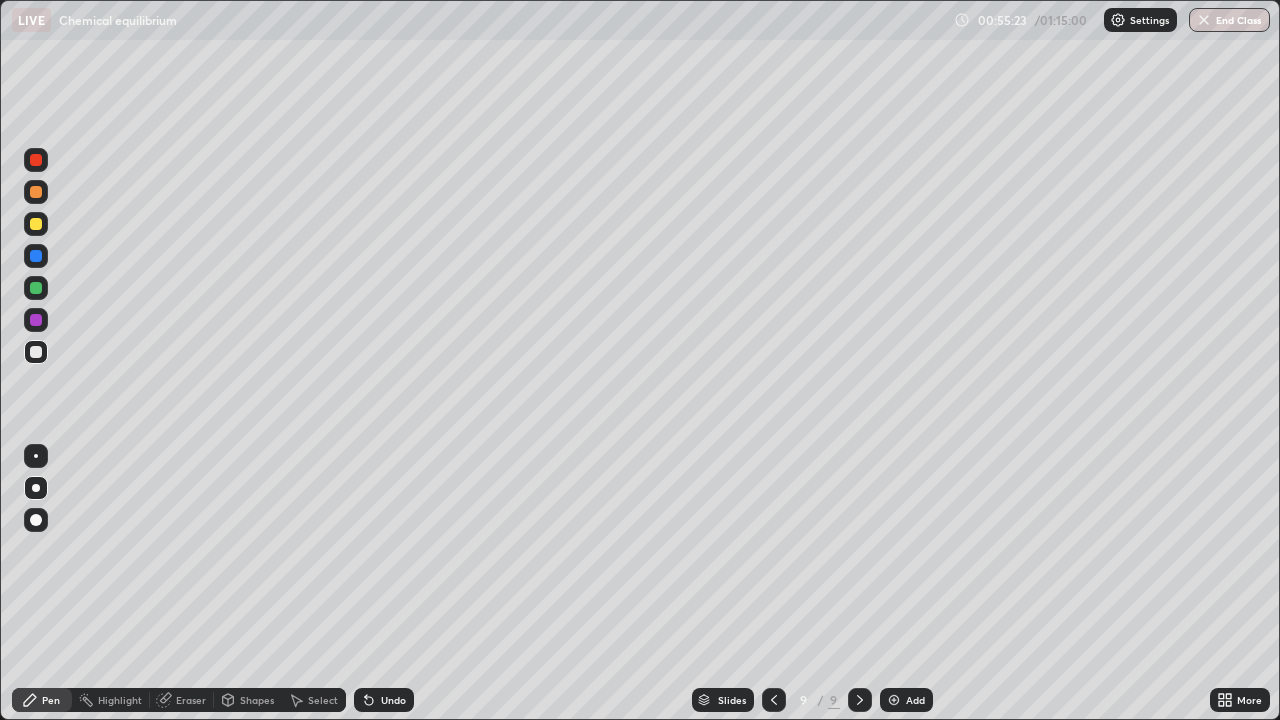 click at bounding box center [36, 256] 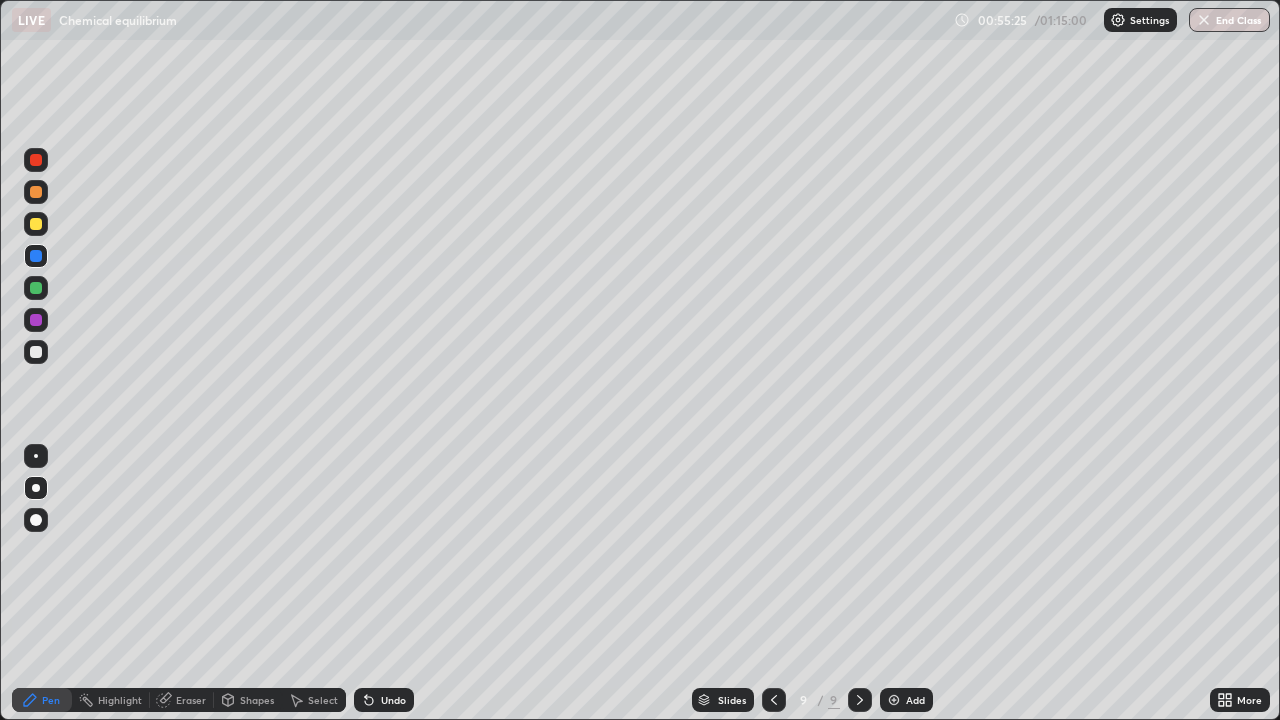 click at bounding box center [36, 224] 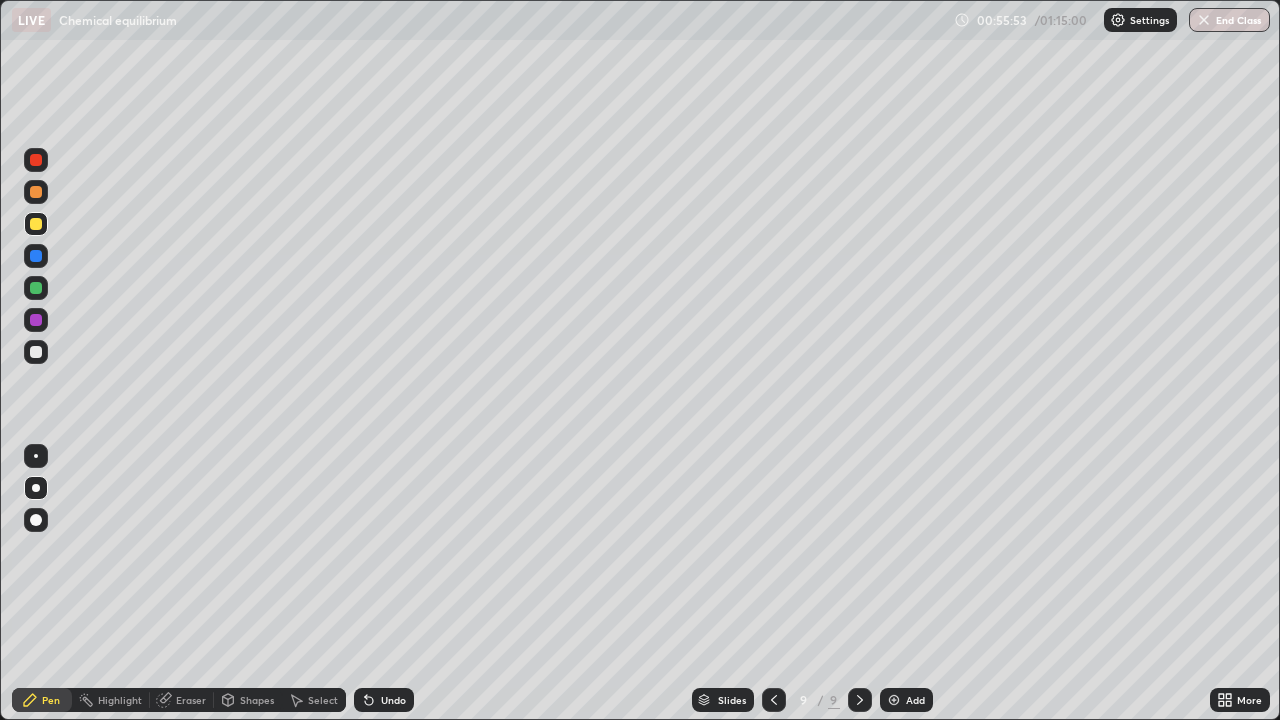 click at bounding box center [36, 352] 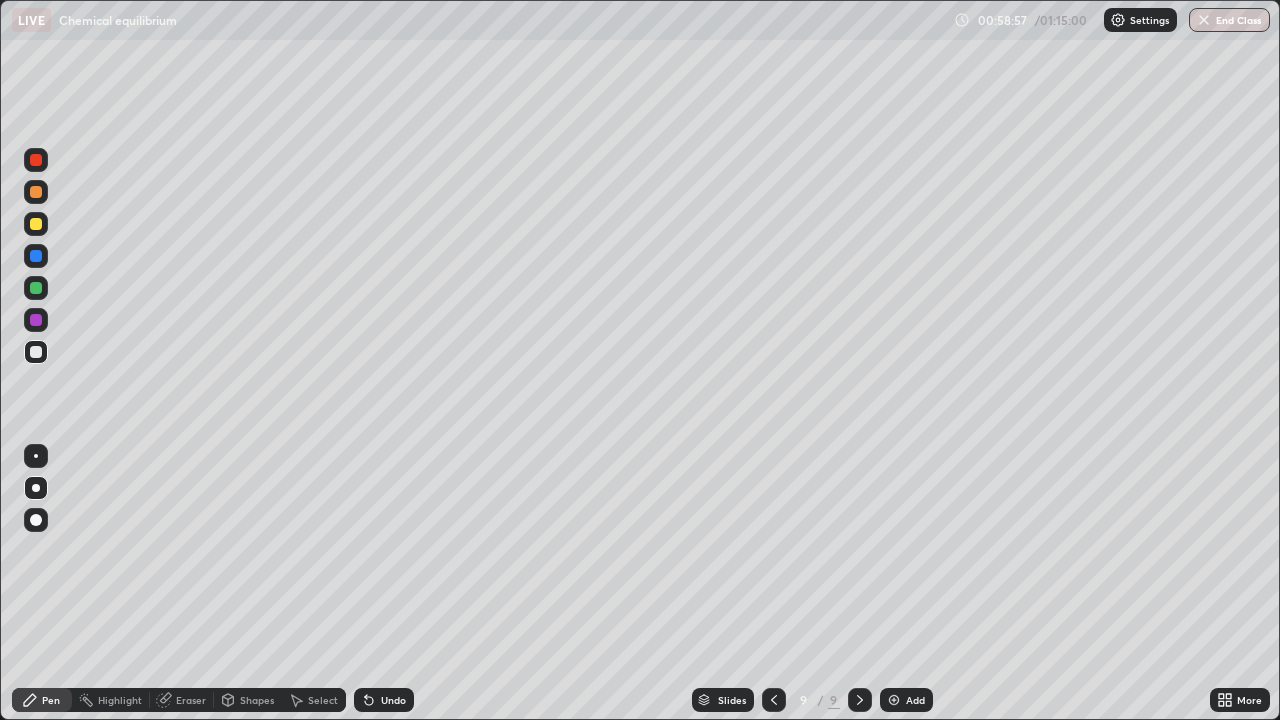 click on "Add" at bounding box center (915, 700) 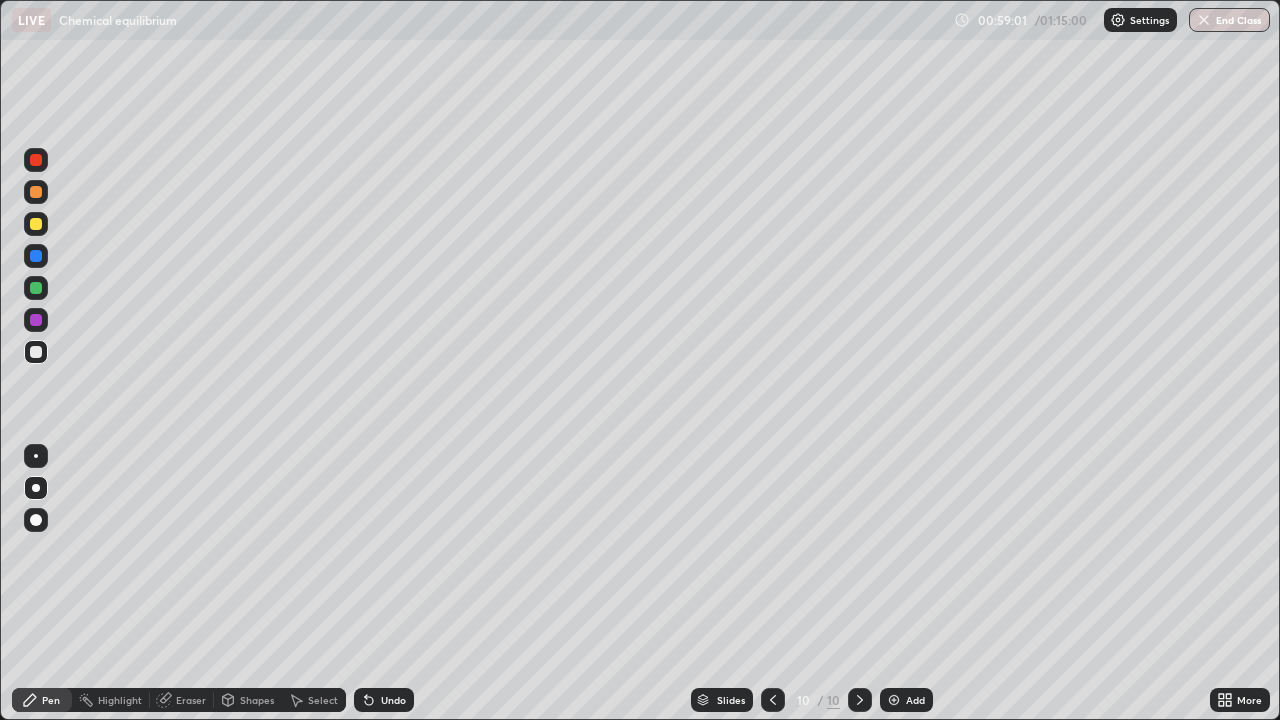 click 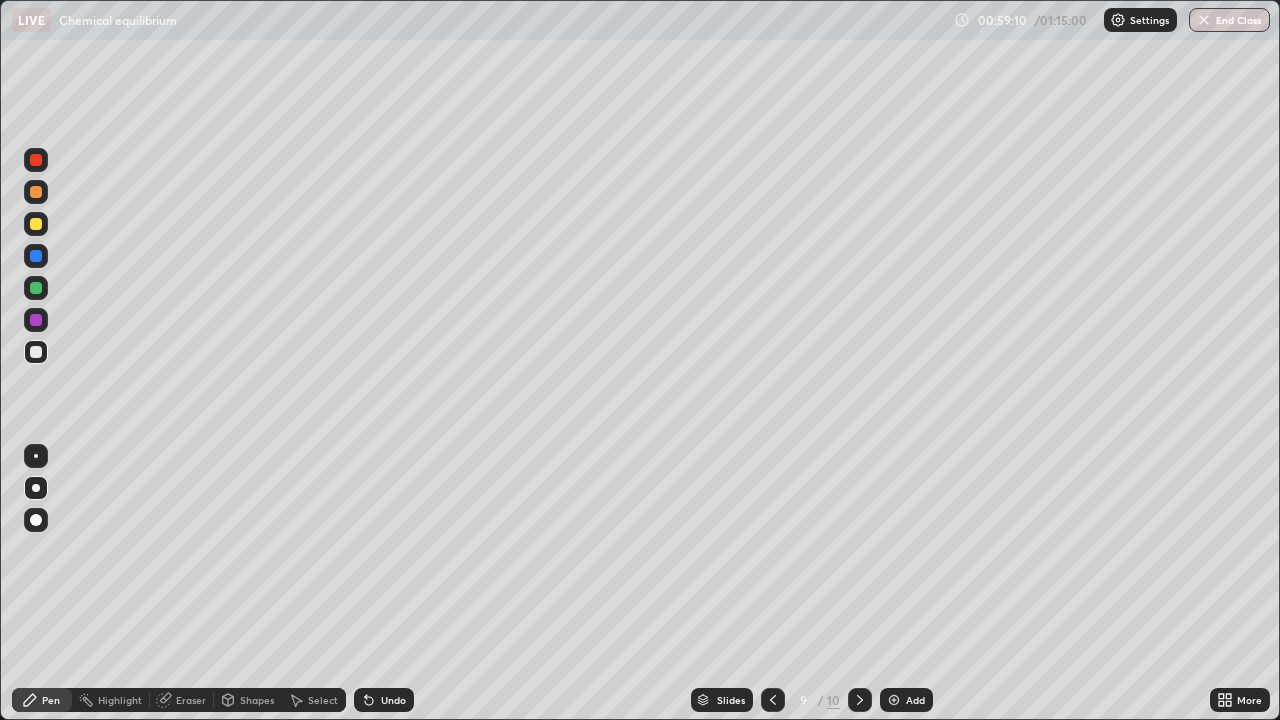click on "Add" at bounding box center [915, 700] 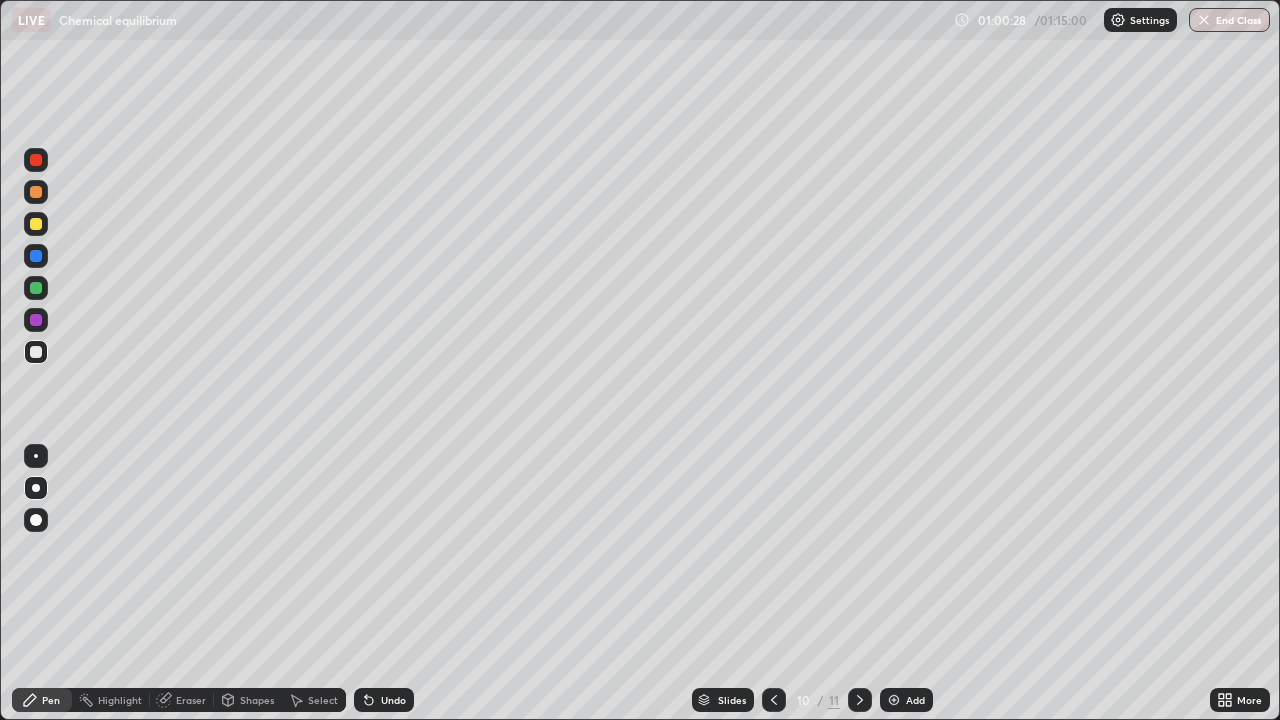click at bounding box center (36, 224) 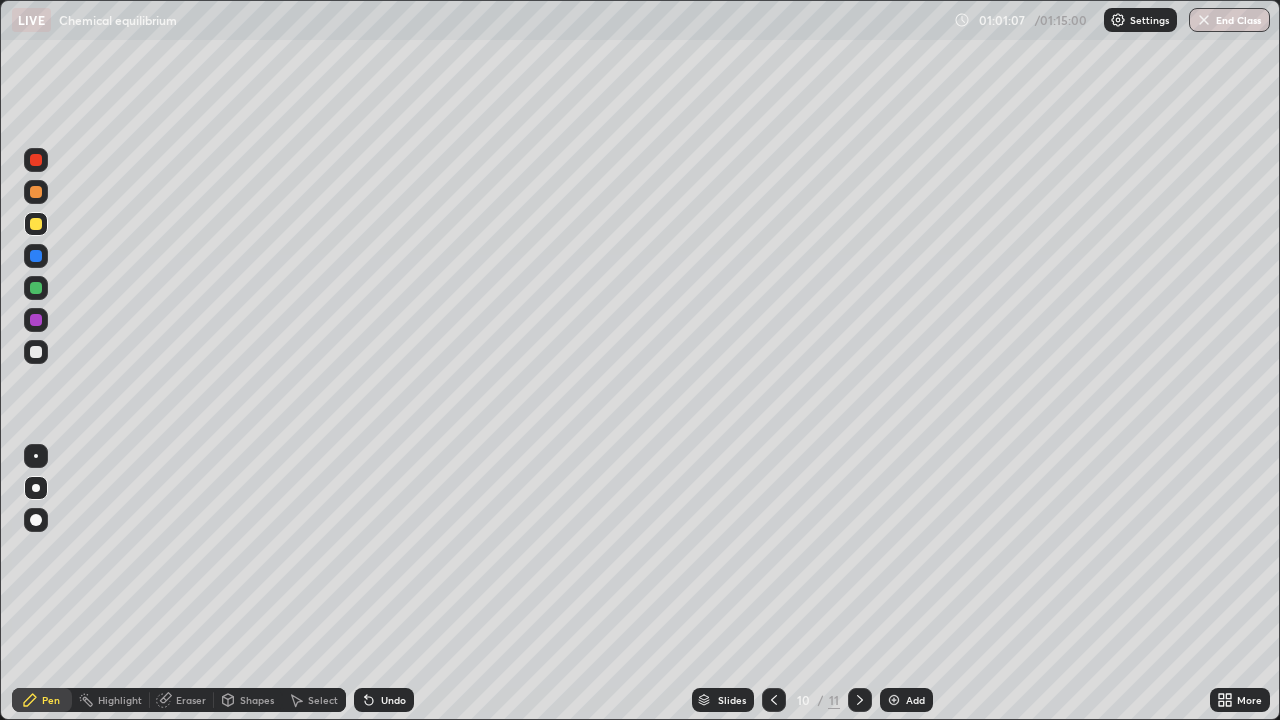 click at bounding box center (36, 352) 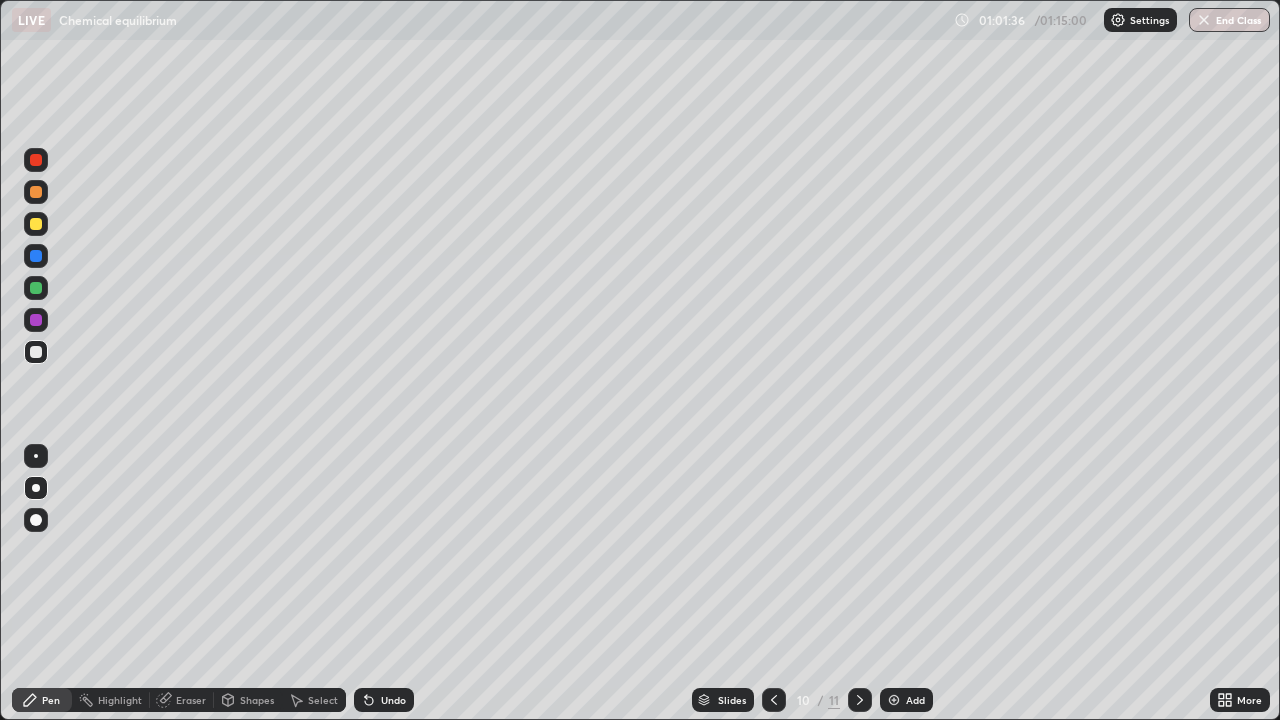 click at bounding box center [36, 352] 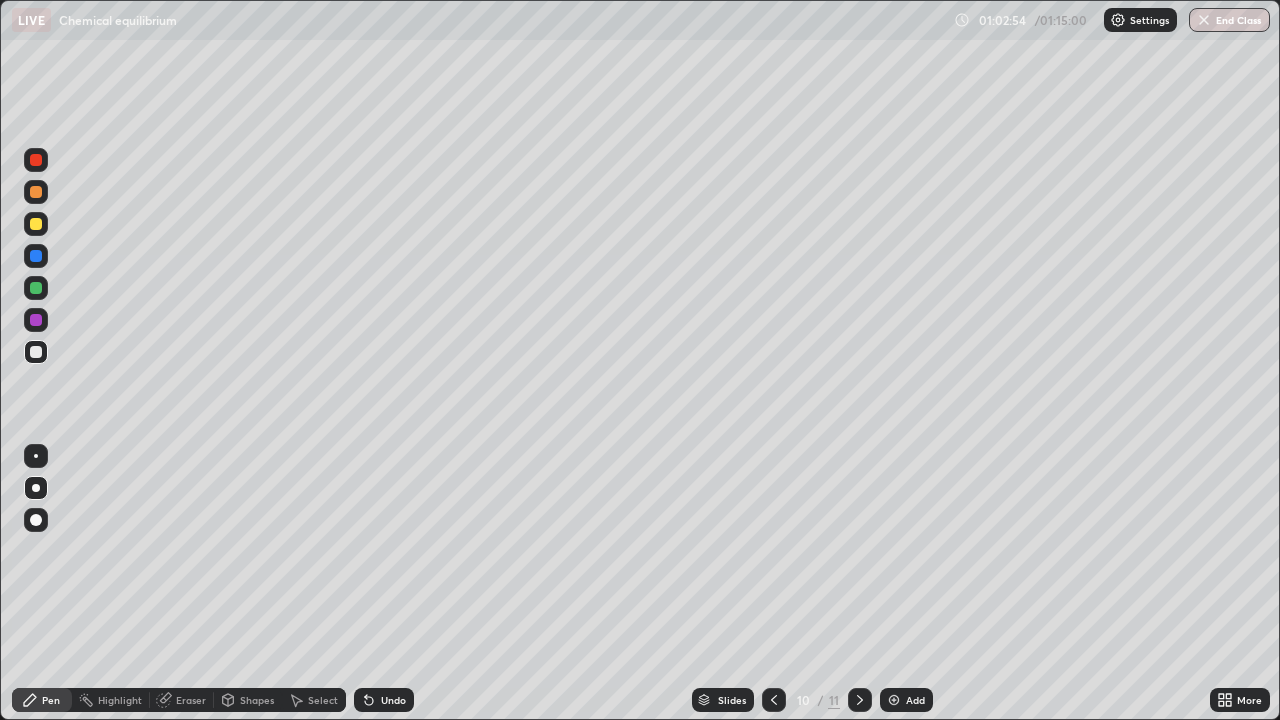 click at bounding box center [36, 224] 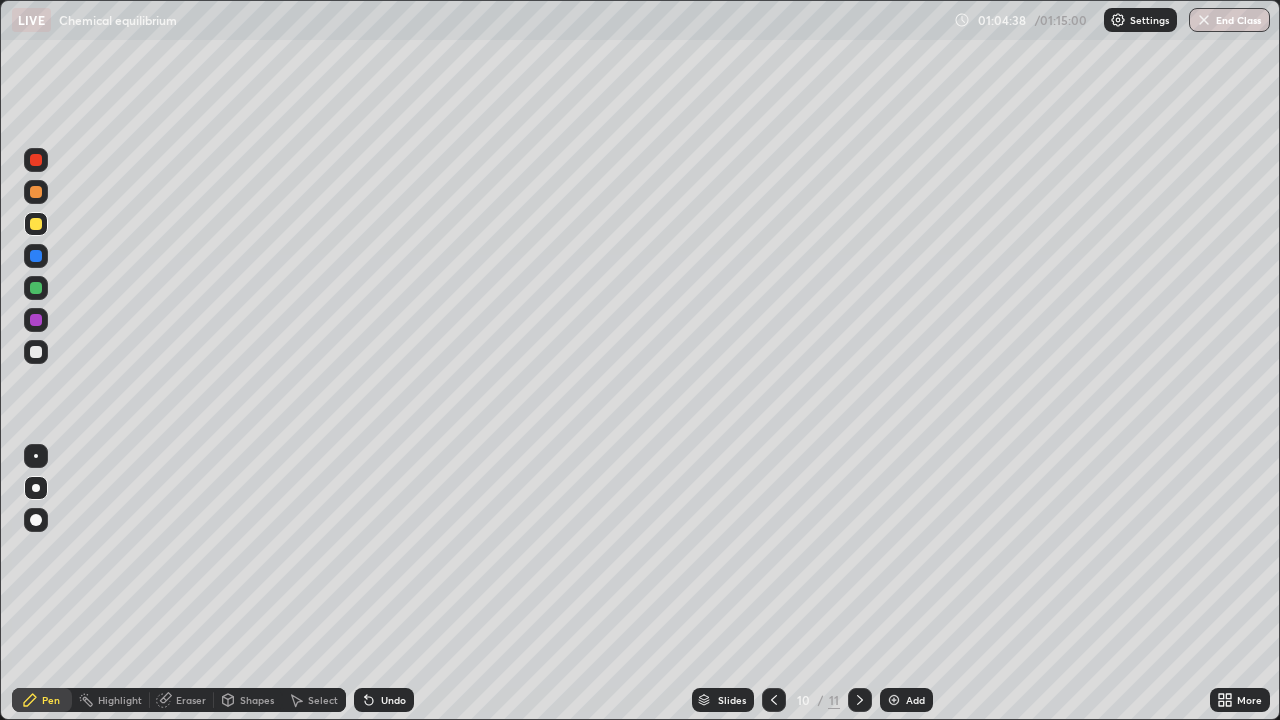 click at bounding box center (36, 352) 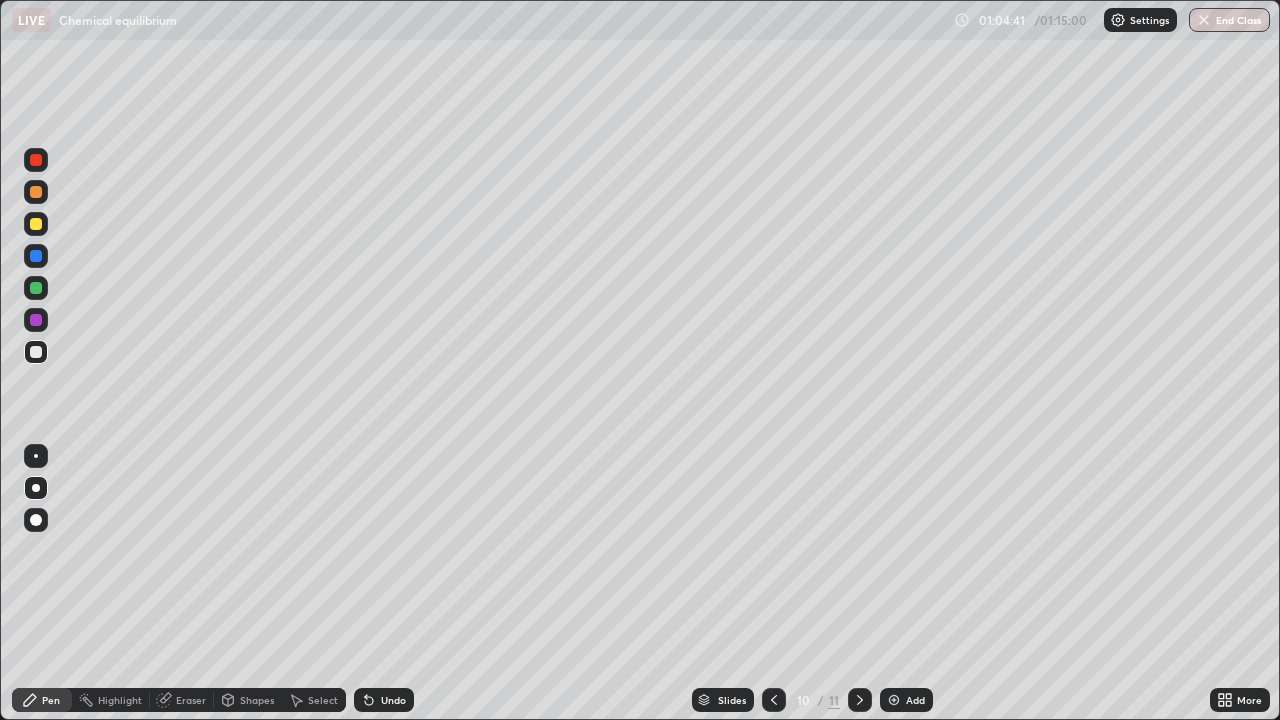 click at bounding box center (36, 192) 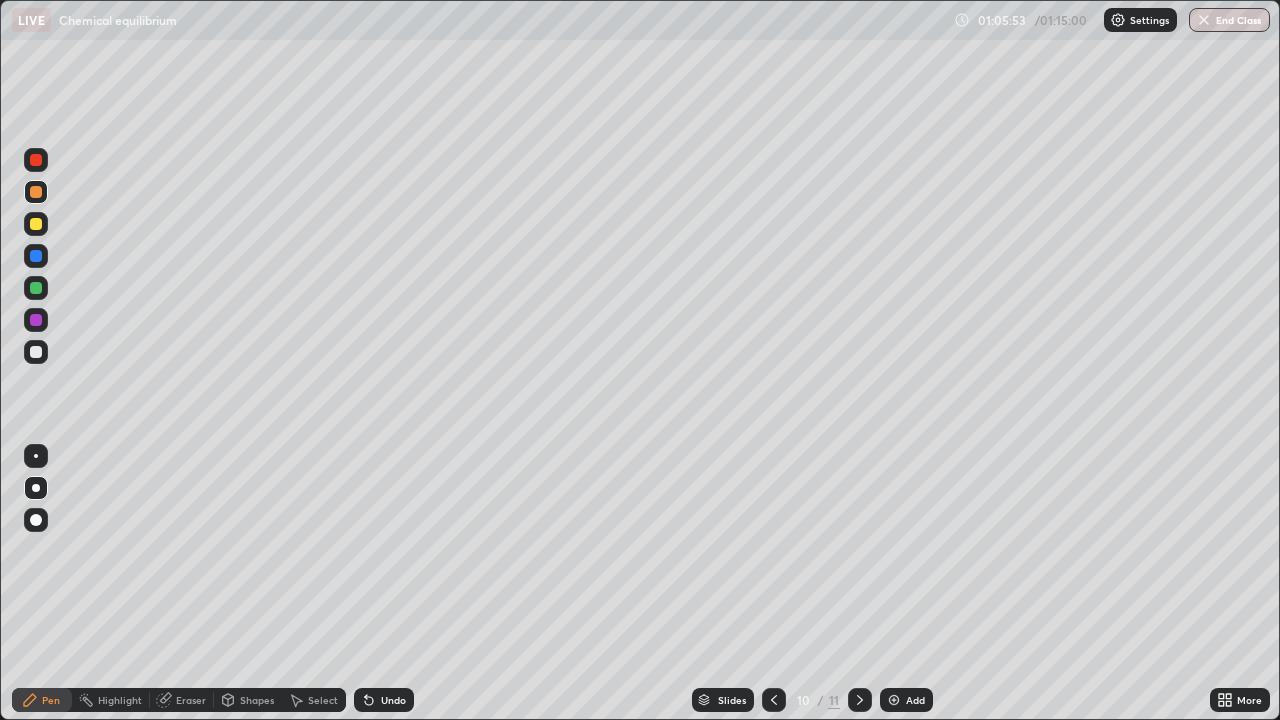 click at bounding box center [36, 352] 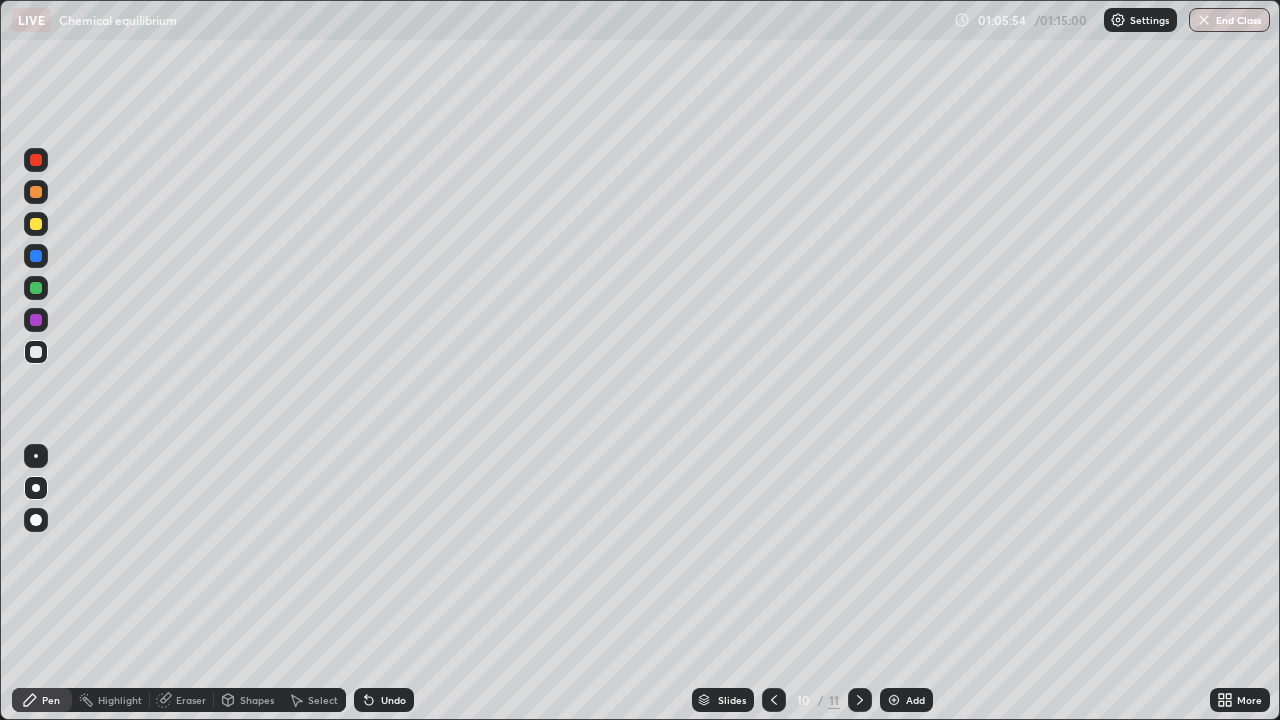 click on "Add" at bounding box center (915, 700) 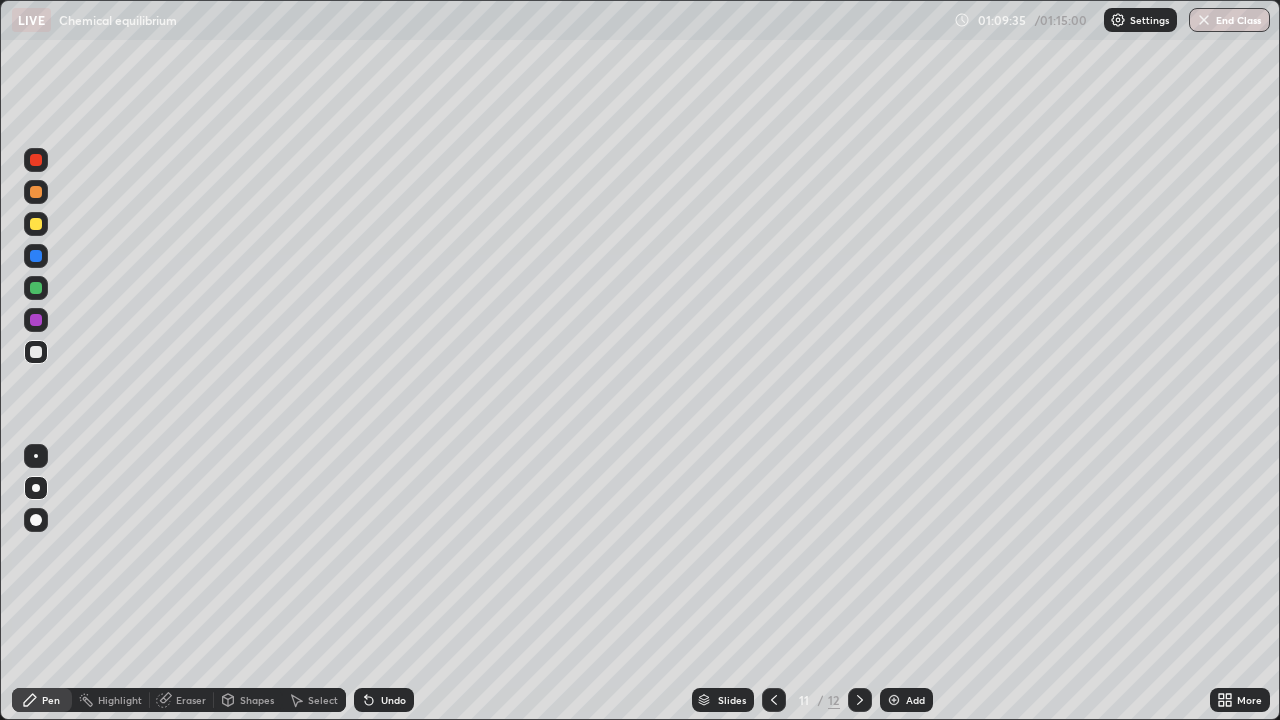 click on "End Class" at bounding box center (1229, 20) 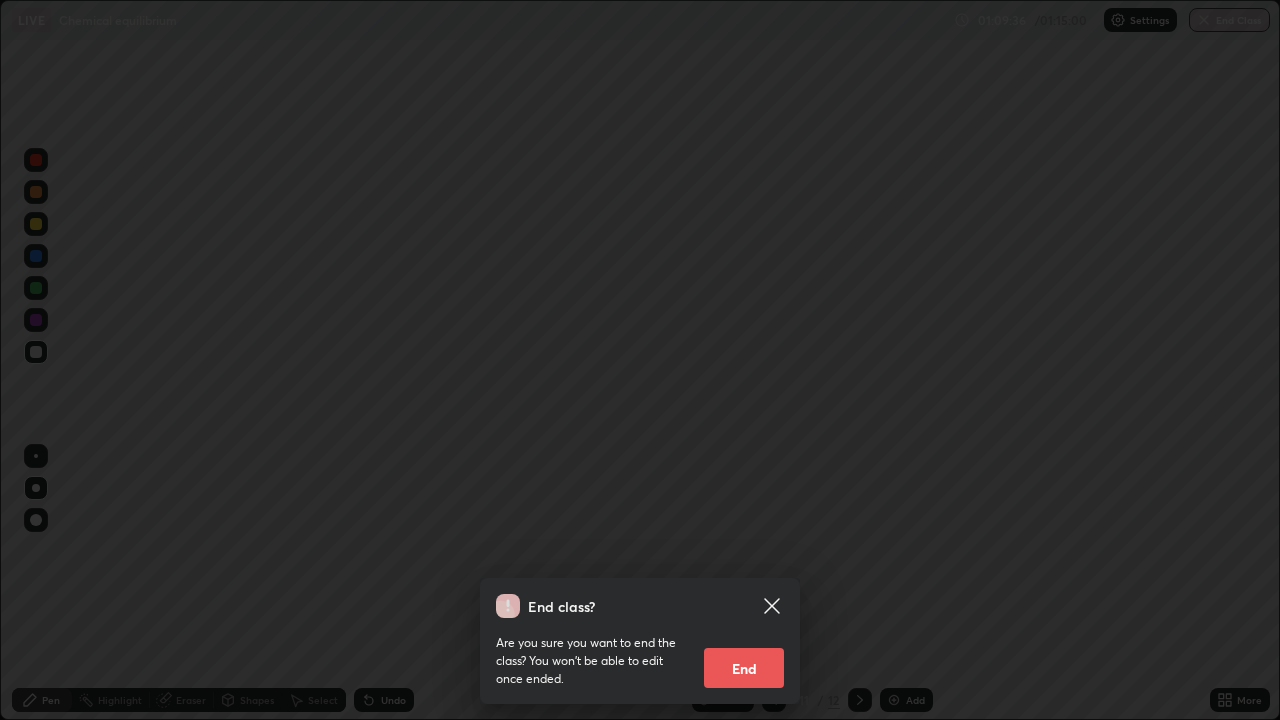 click on "End" at bounding box center [744, 668] 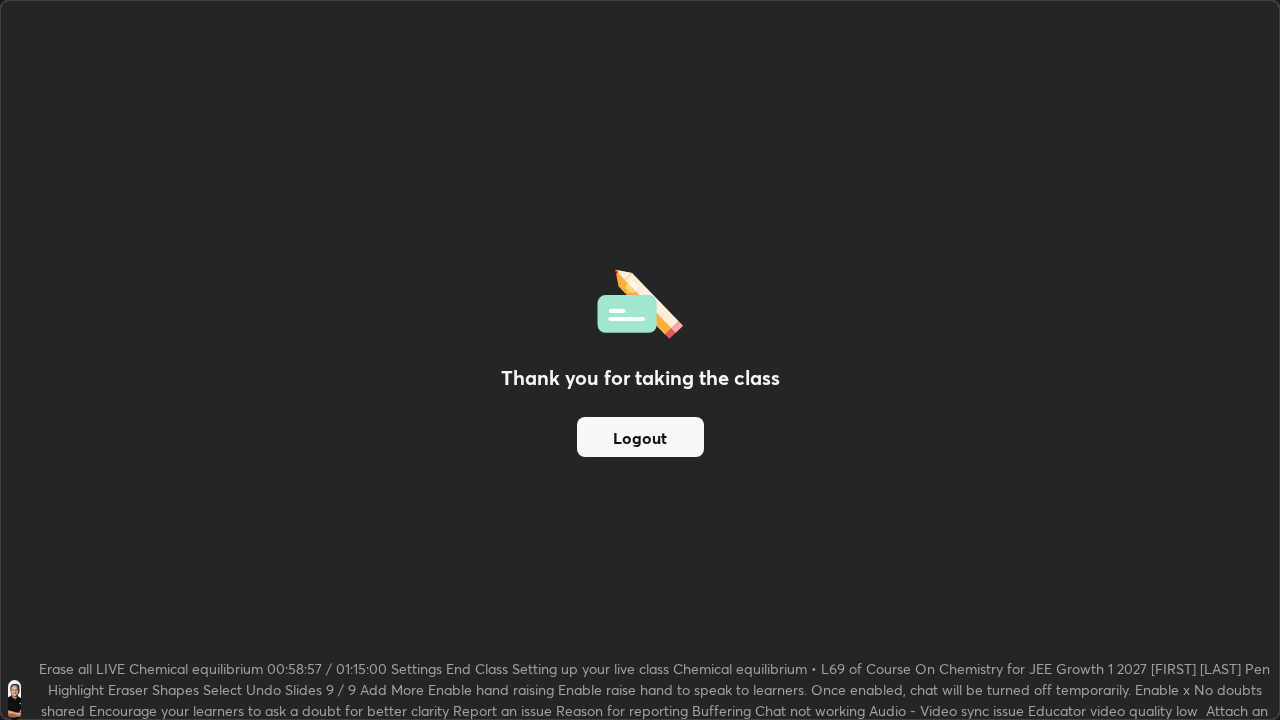 click on "End class? Are you sure you want to end the class? You won’t be able to edit once ended. End" at bounding box center (640, 1080) 